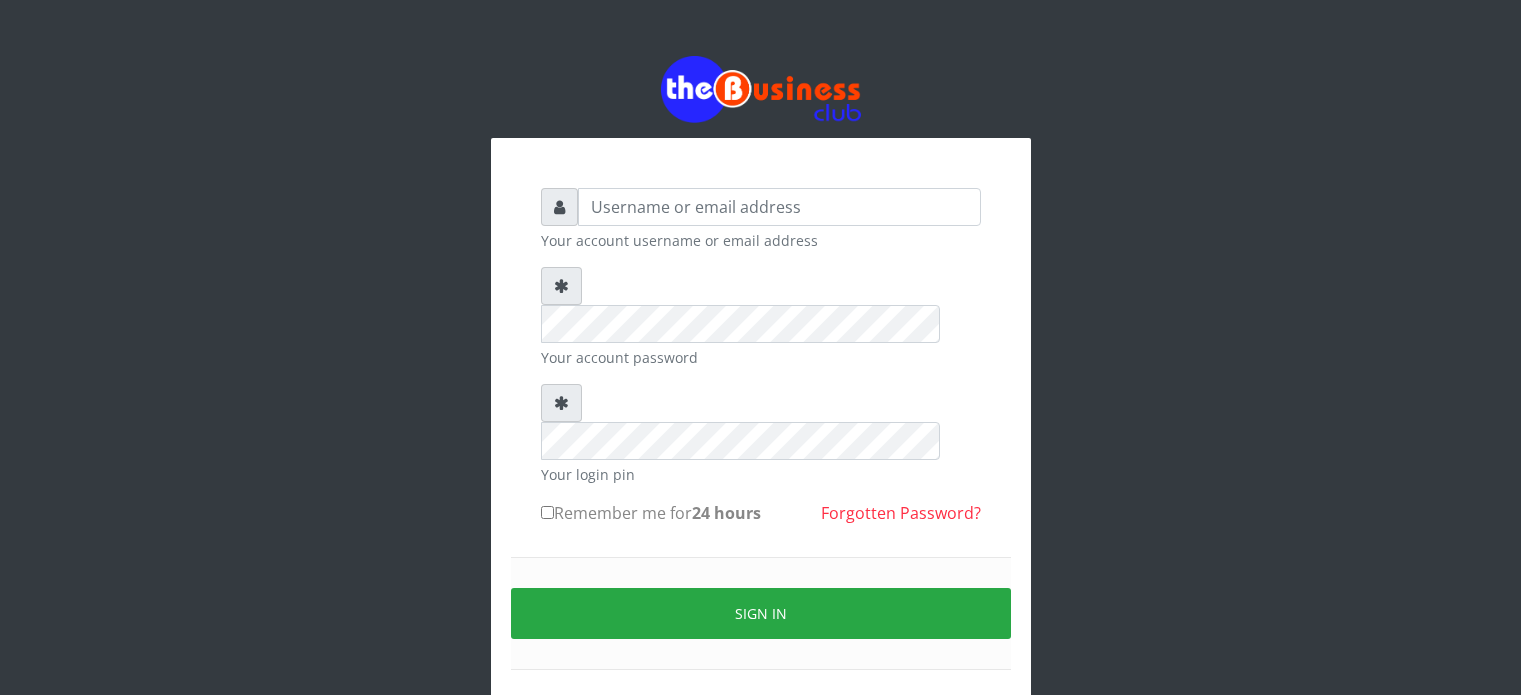scroll, scrollTop: 0, scrollLeft: 0, axis: both 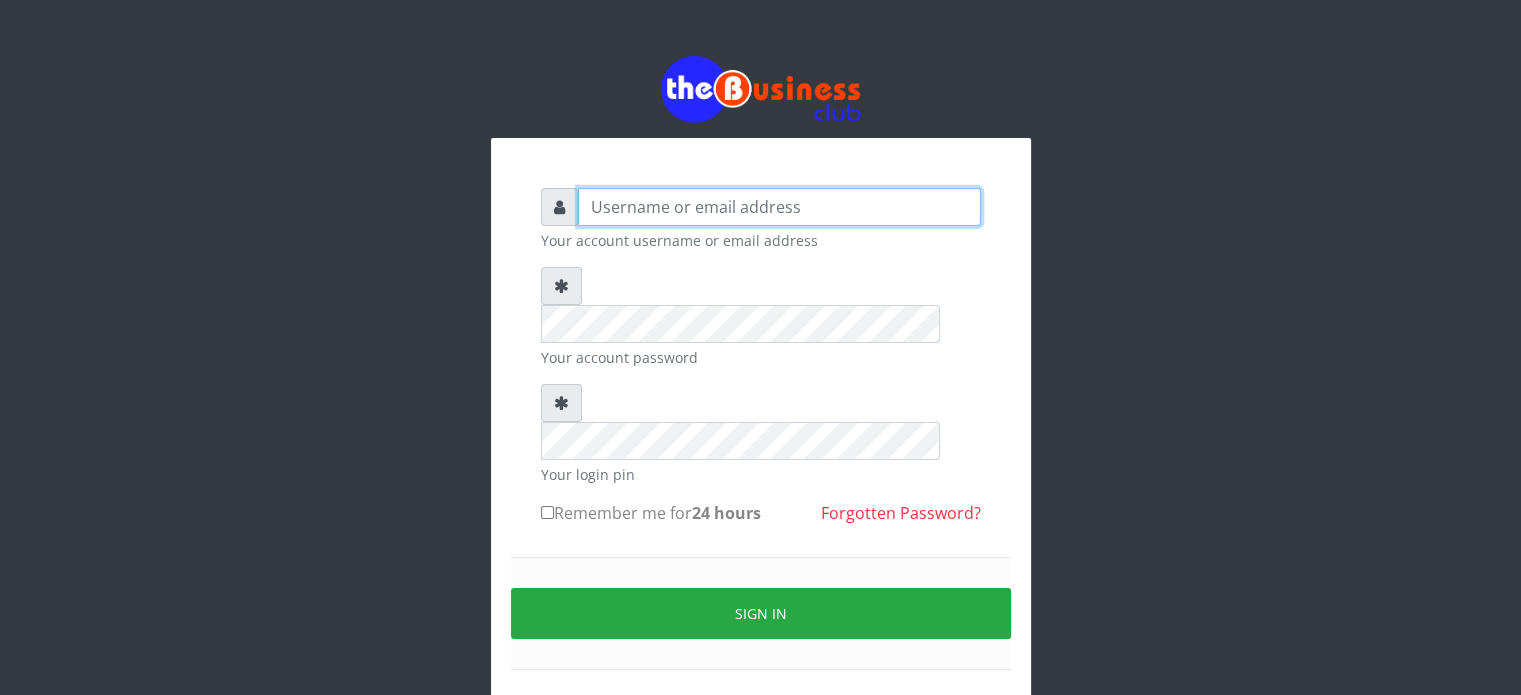 click at bounding box center [779, 207] 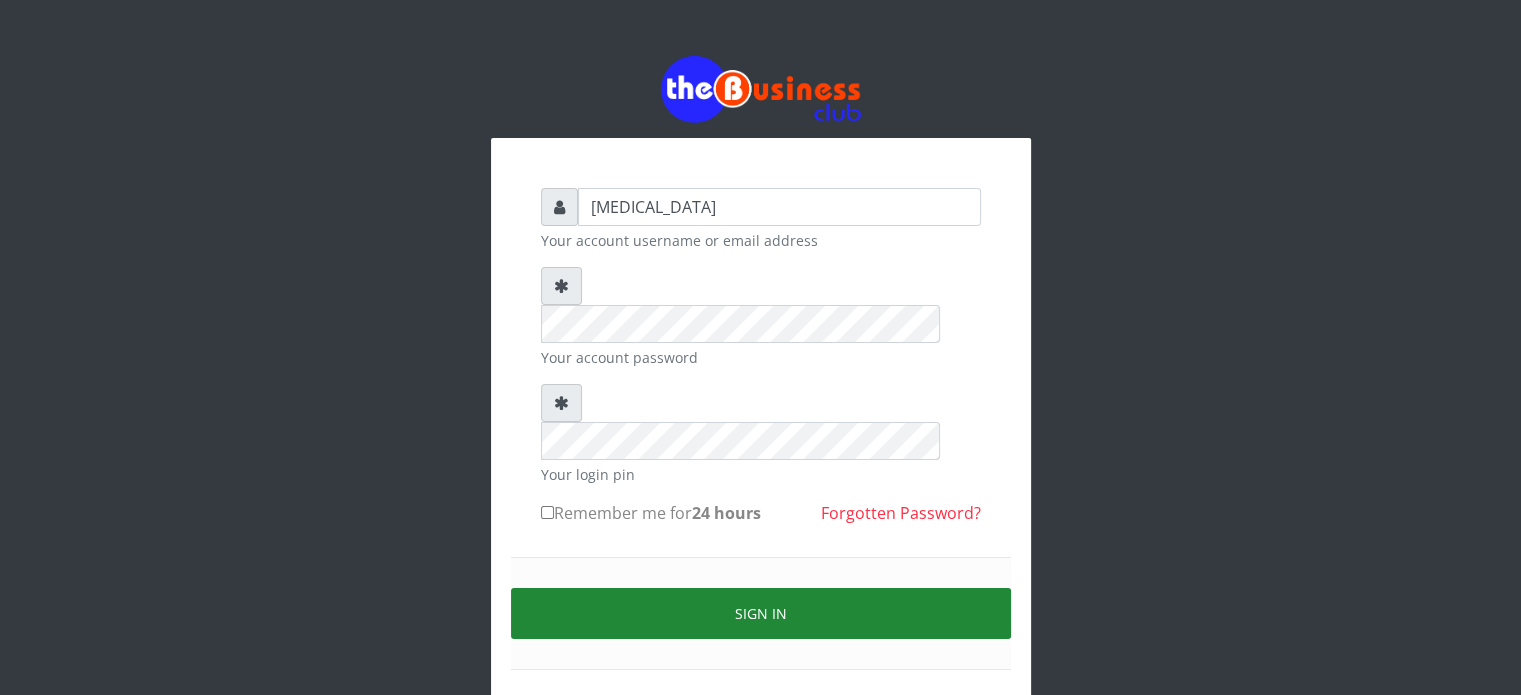 click on "Sign in" at bounding box center (761, 613) 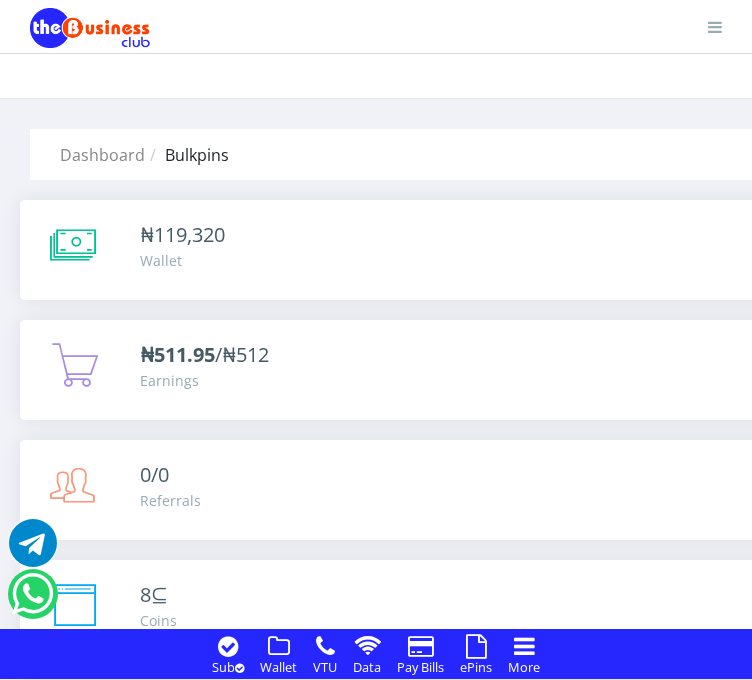 scroll, scrollTop: 0, scrollLeft: 0, axis: both 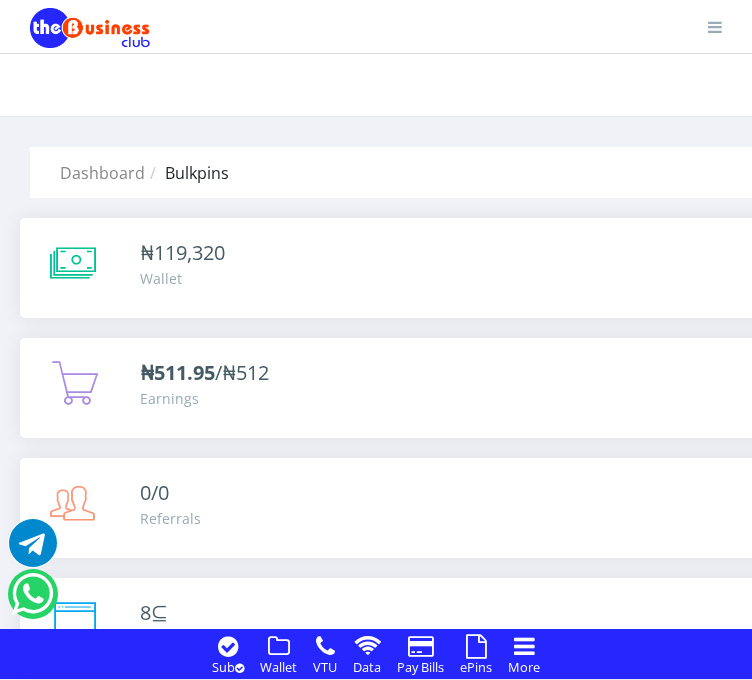 click at bounding box center (715, 27) 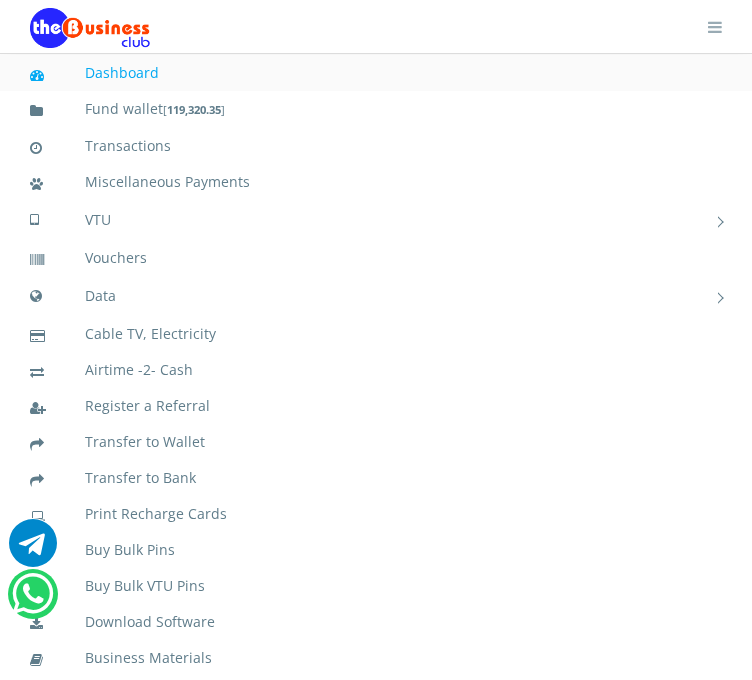 click at bounding box center (702, 20) 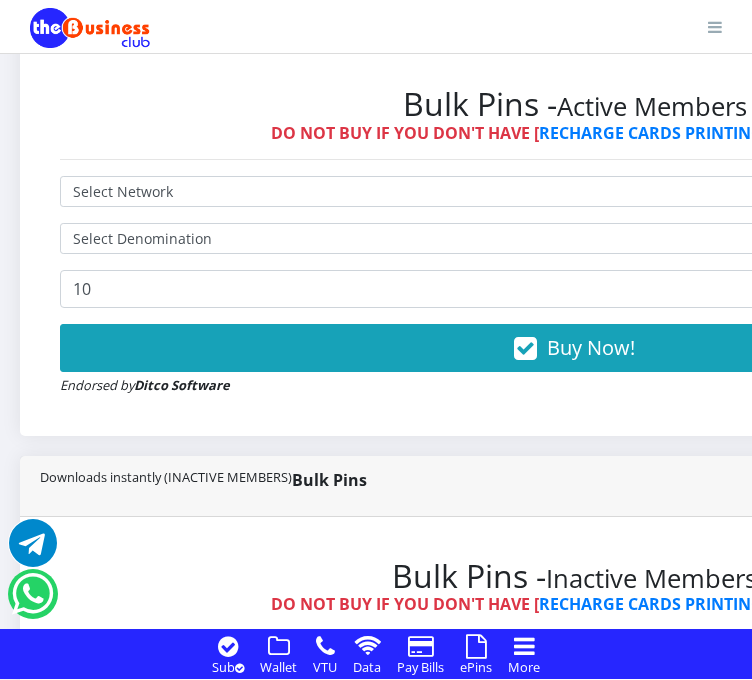 scroll, scrollTop: 972, scrollLeft: 0, axis: vertical 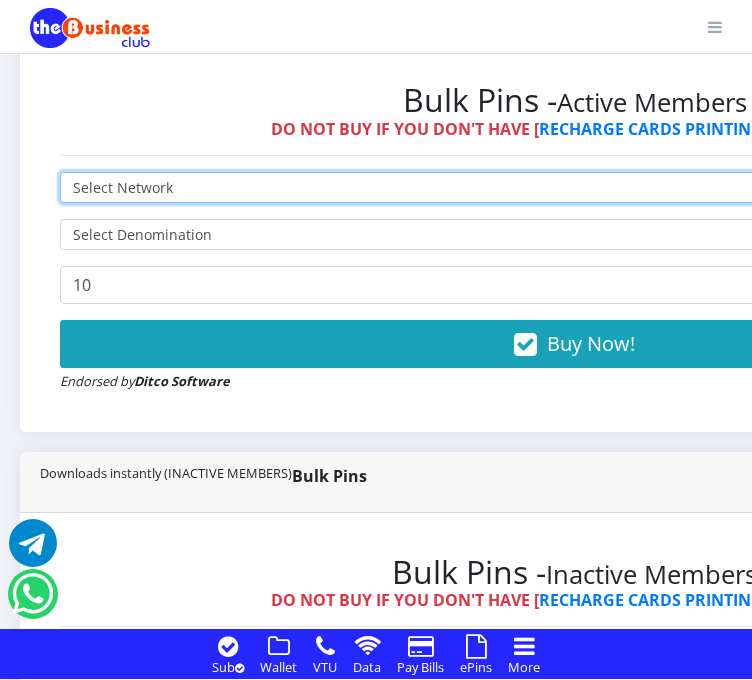 click on "Select Network
MTN
Globacom
9Mobile
Airtel" at bounding box center [574, 187] 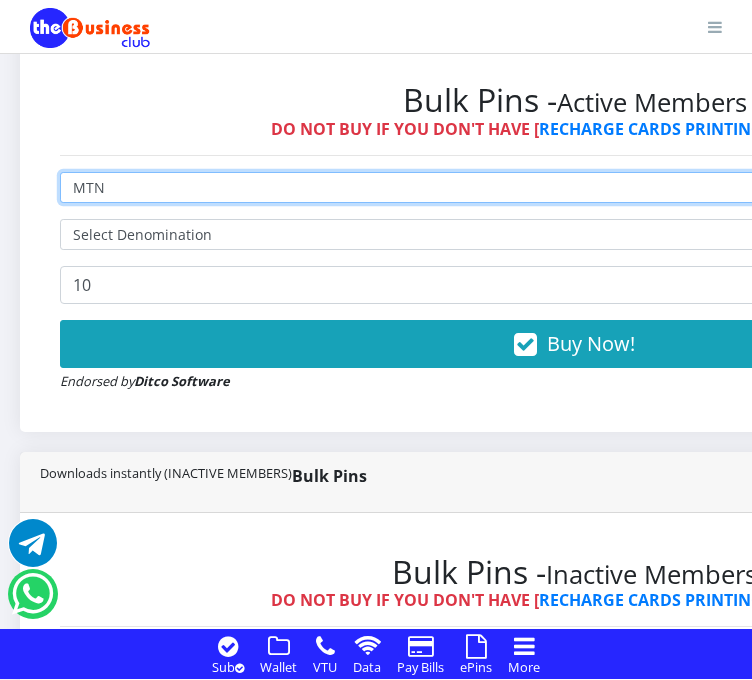 click on "Select Network
MTN
Globacom
9Mobile
Airtel" at bounding box center (574, 187) 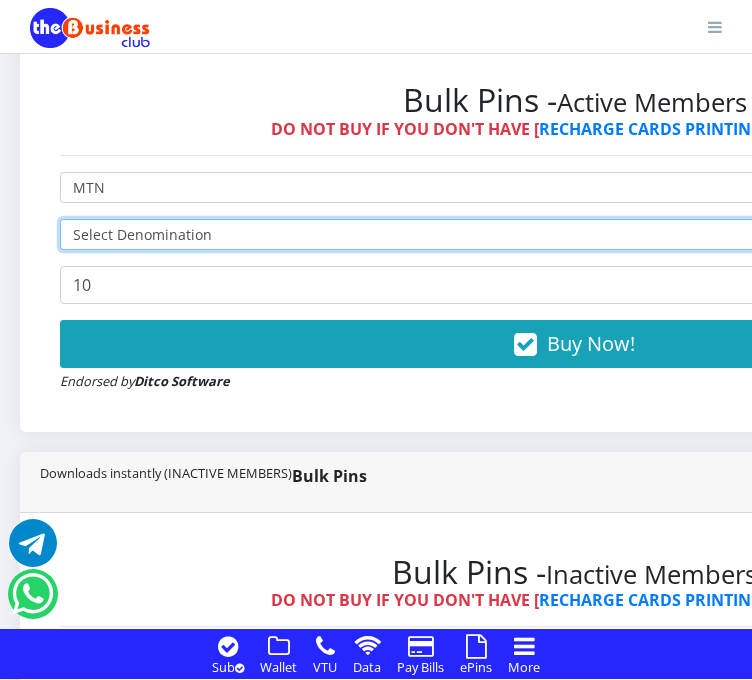 click on "Select Denomination" at bounding box center (574, 234) 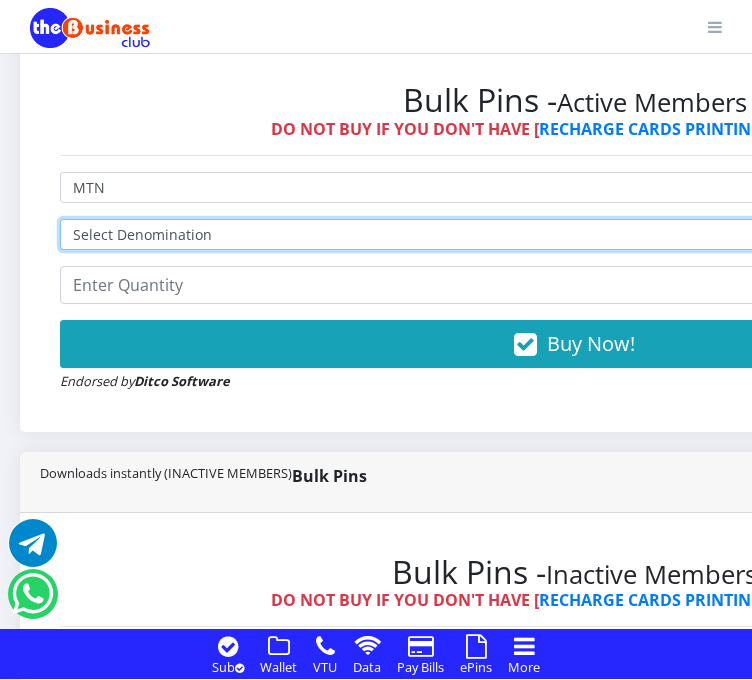 select on "96.99-100" 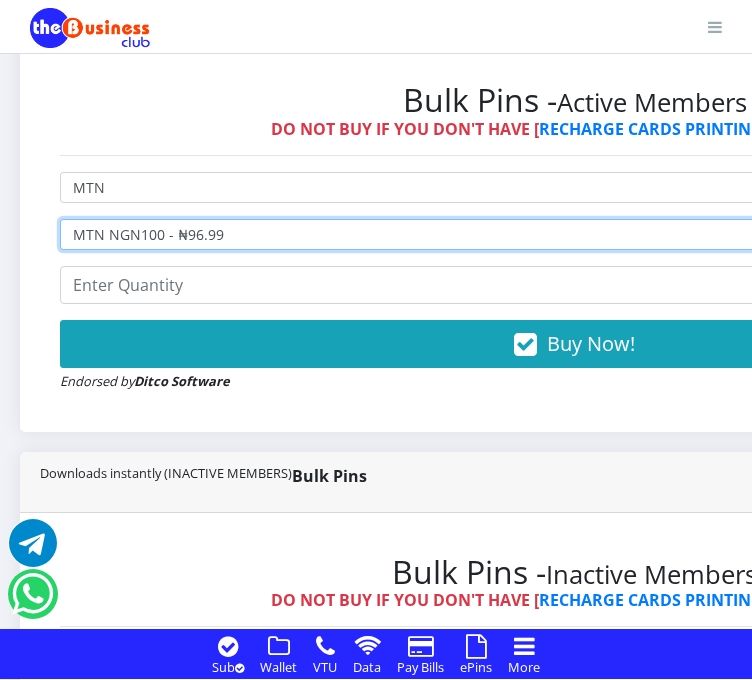 click on "Select Denomination MTN NGN100 - ₦96.99 MTN NGN200 - ₦193.98 MTN NGN400 - ₦387.96 MTN NGN500 - ₦484.95 MTN NGN1000 - ₦969.90 MTN NGN1500 - ₦1,454.85" at bounding box center (574, 234) 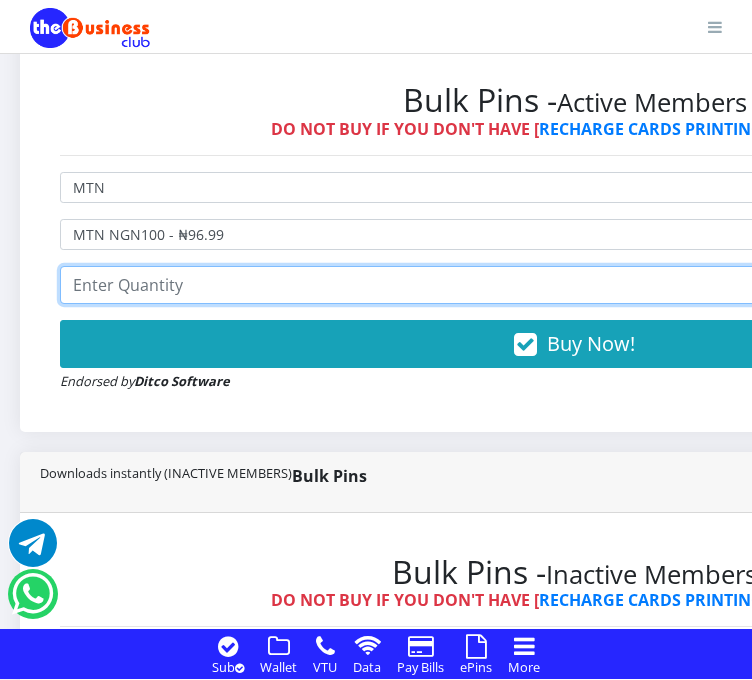 click at bounding box center [574, 285] 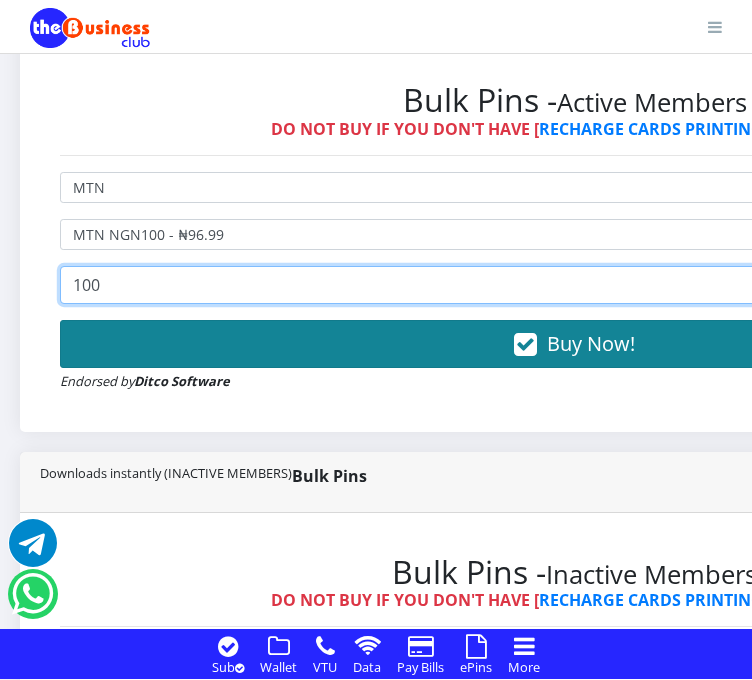 type on "100" 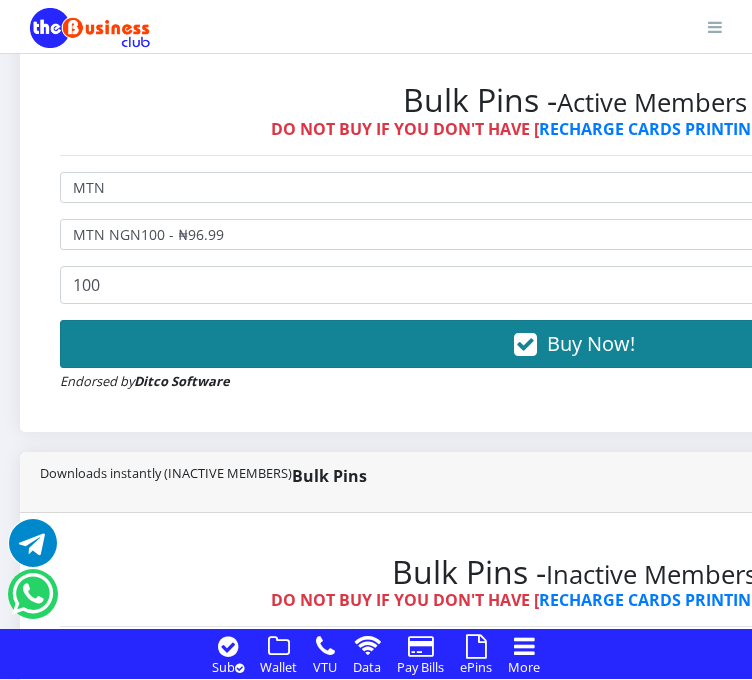click on "Buy Now!" at bounding box center [574, 344] 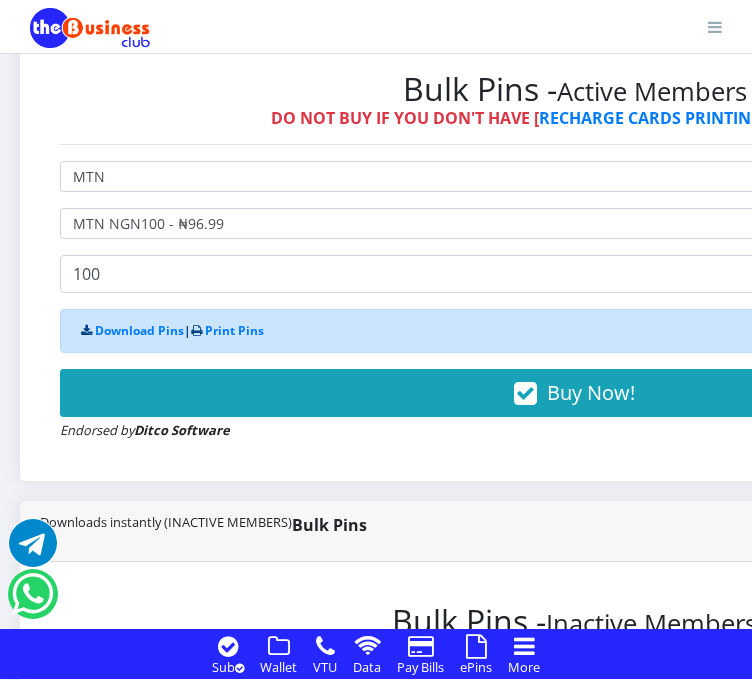 scroll, scrollTop: 1000, scrollLeft: 0, axis: vertical 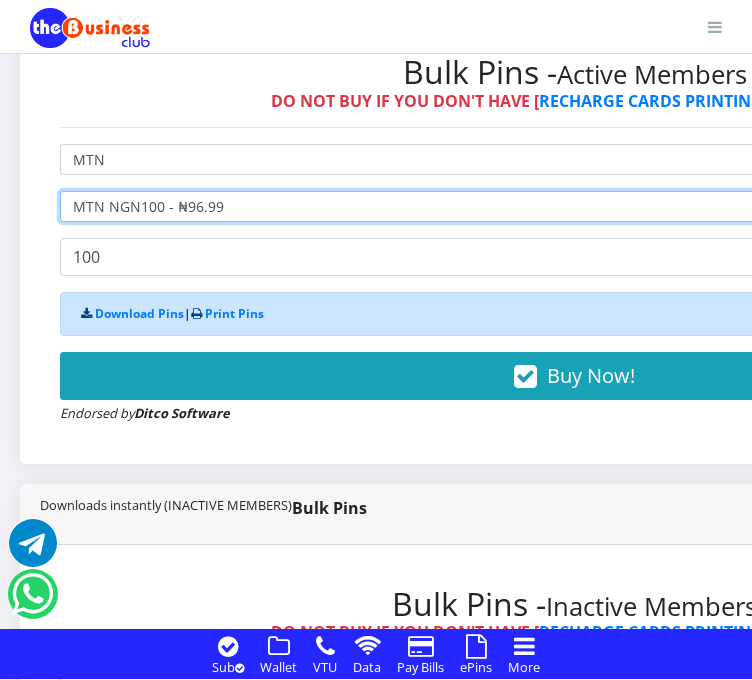 click on "Select Denomination MTN NGN100 - ₦96.99 MTN NGN200 - ₦193.98 MTN NGN400 - ₦387.96 MTN NGN500 - ₦484.95 MTN NGN1000 - ₦969.90 MTN NGN1500 - ₦1,454.85" at bounding box center [574, 206] 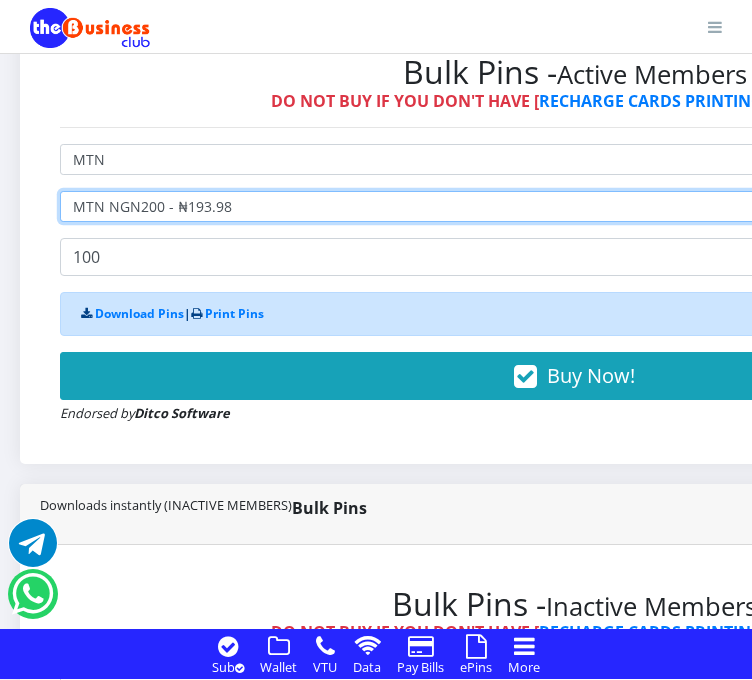click on "Select Denomination MTN NGN100 - ₦96.99 MTN NGN200 - ₦193.98 MTN NGN400 - ₦387.96 MTN NGN500 - ₦484.95 MTN NGN1000 - ₦969.90 MTN NGN1500 - ₦1,454.85" at bounding box center (574, 206) 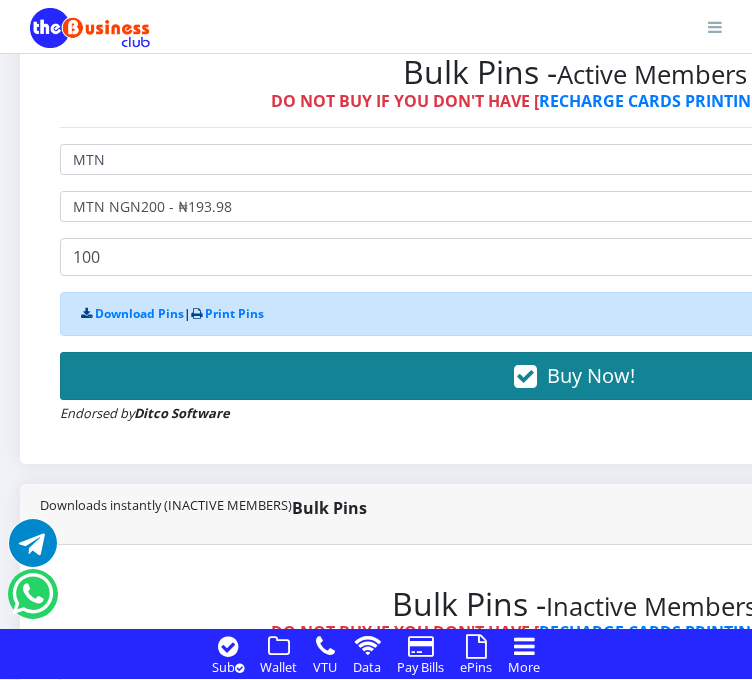 click on "Buy Now!" at bounding box center (574, 376) 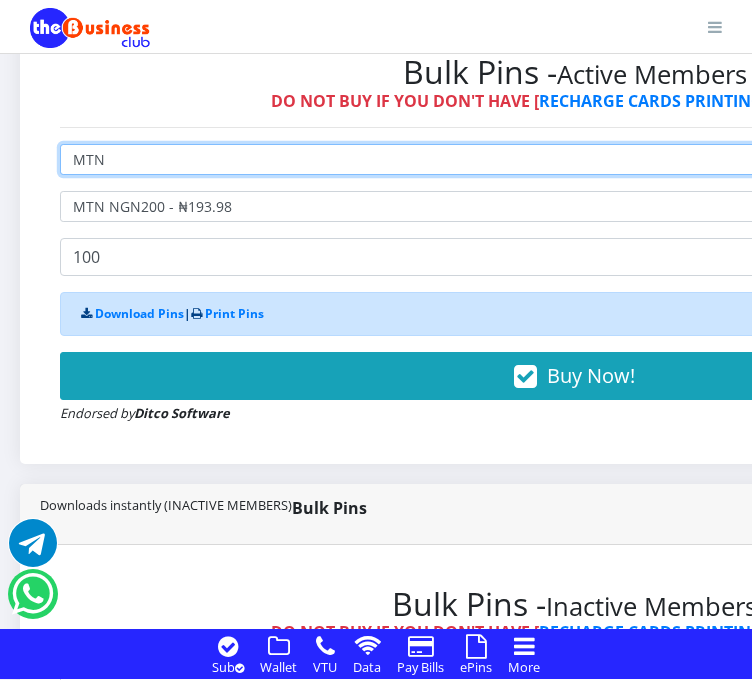click on "Select Network
MTN
Globacom
9Mobile
Airtel" at bounding box center (574, 159) 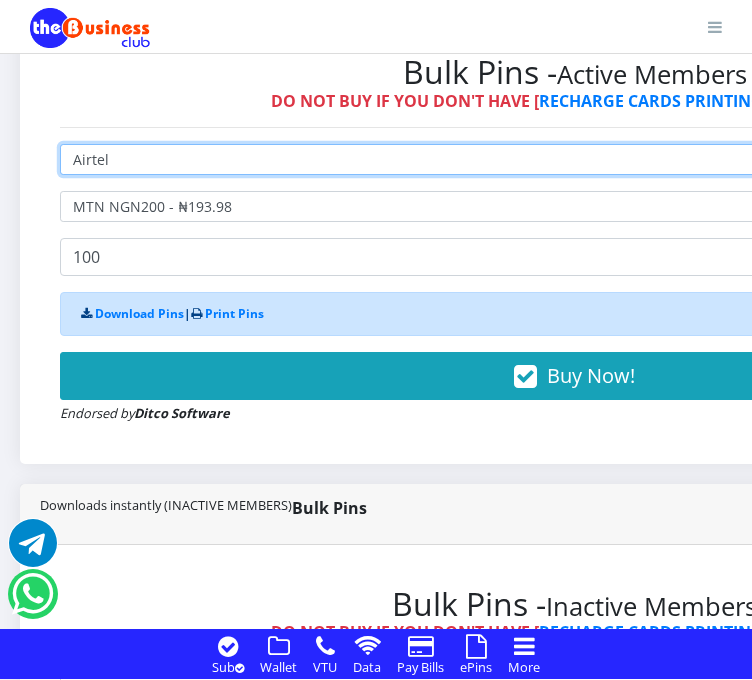 click on "Select Network
MTN
Globacom
9Mobile
Airtel" at bounding box center (574, 159) 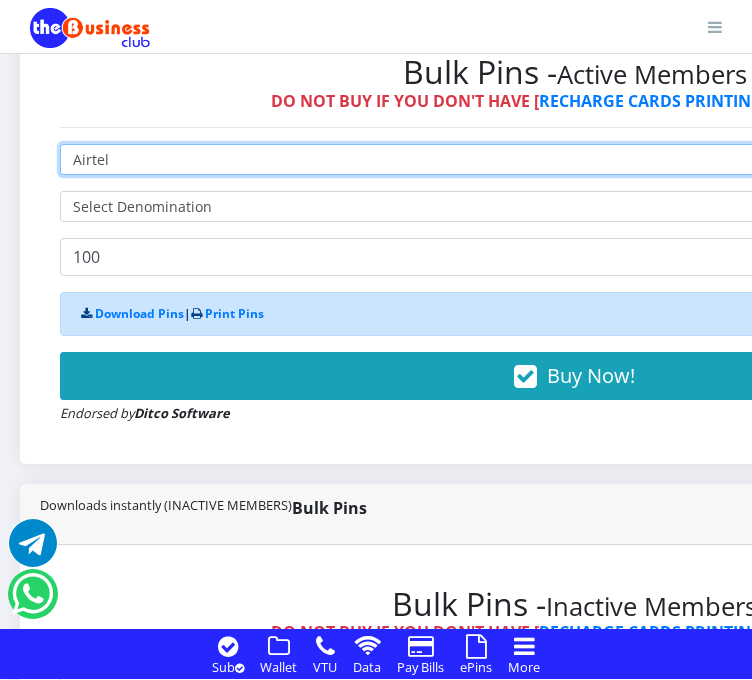 type 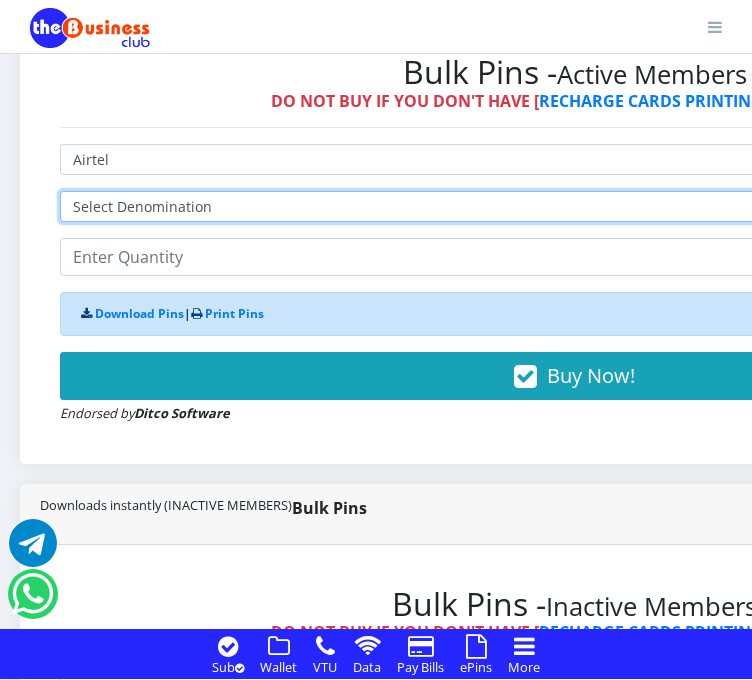 click on "Select Denomination Airtel NGN100 - ₦96.38 Airtel NGN200 - ₦192.76 Airtel NGN500 - ₦481.90 Airtel NGN1000 - ₦963.80" at bounding box center [574, 206] 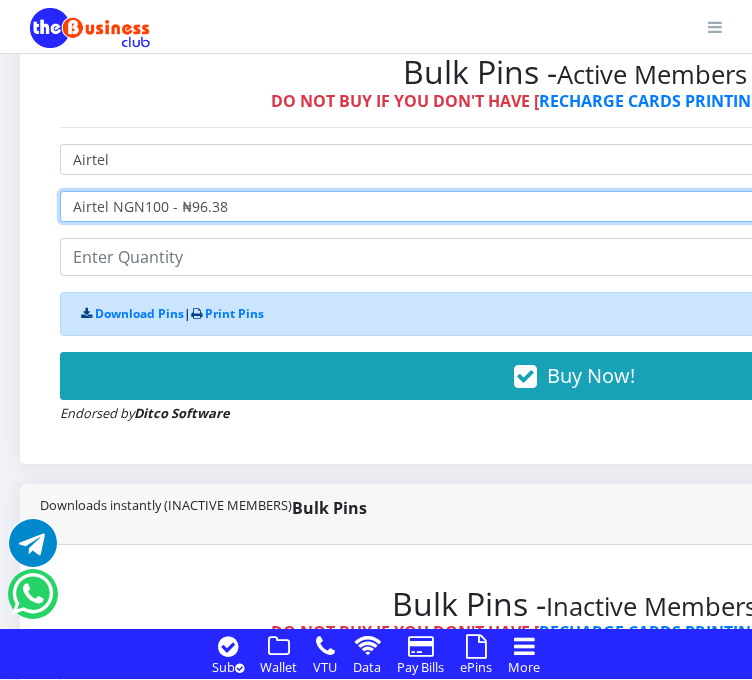 click on "Select Denomination Airtel NGN100 - ₦96.38 Airtel NGN200 - ₦192.76 Airtel NGN500 - ₦481.90 Airtel NGN1000 - ₦963.80" at bounding box center [574, 206] 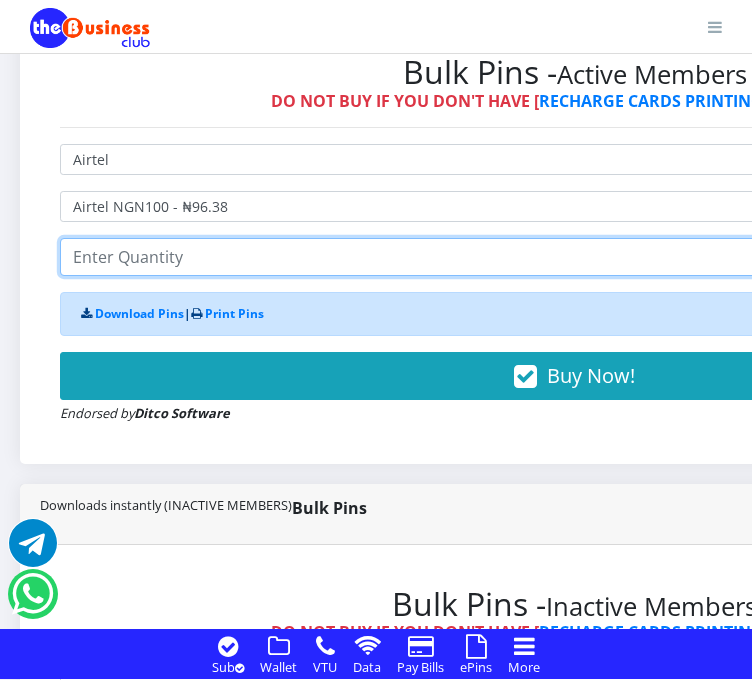 click at bounding box center (574, 257) 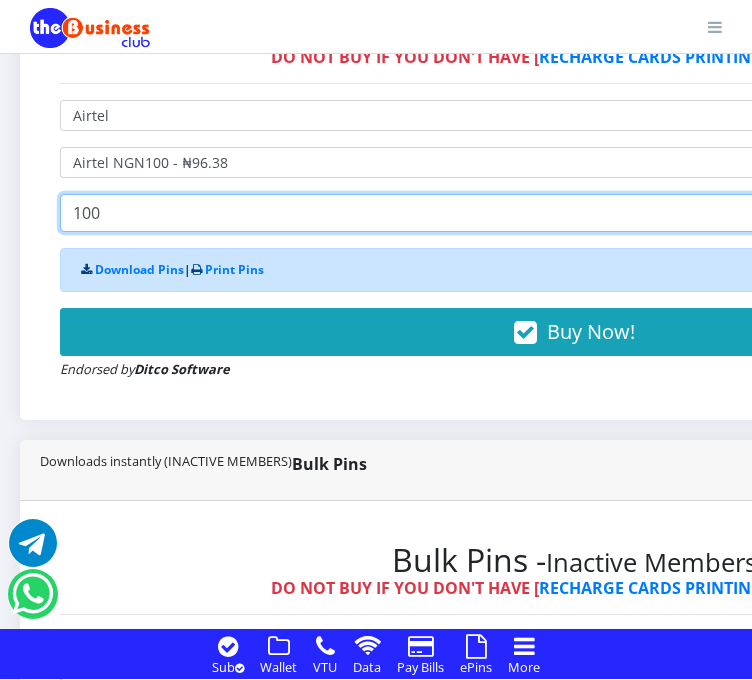 scroll, scrollTop: 1046, scrollLeft: 0, axis: vertical 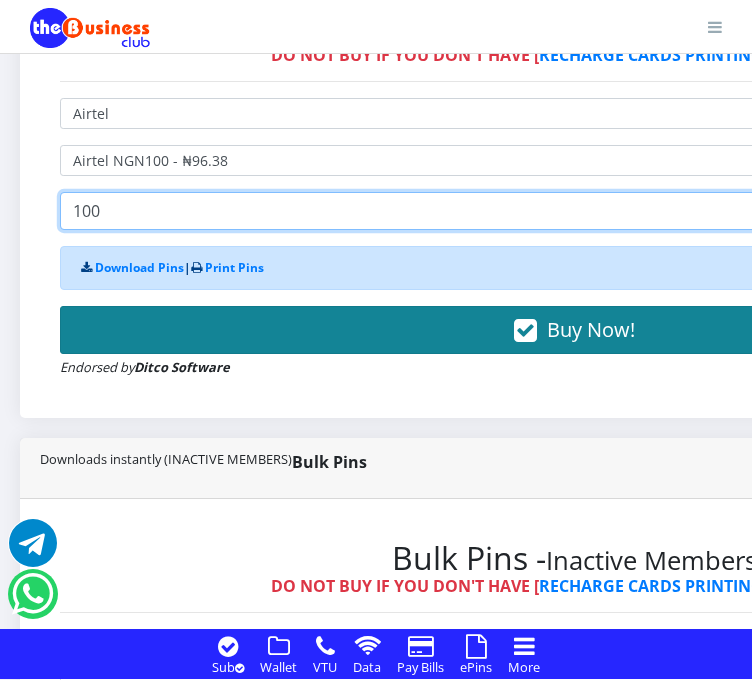 type on "100" 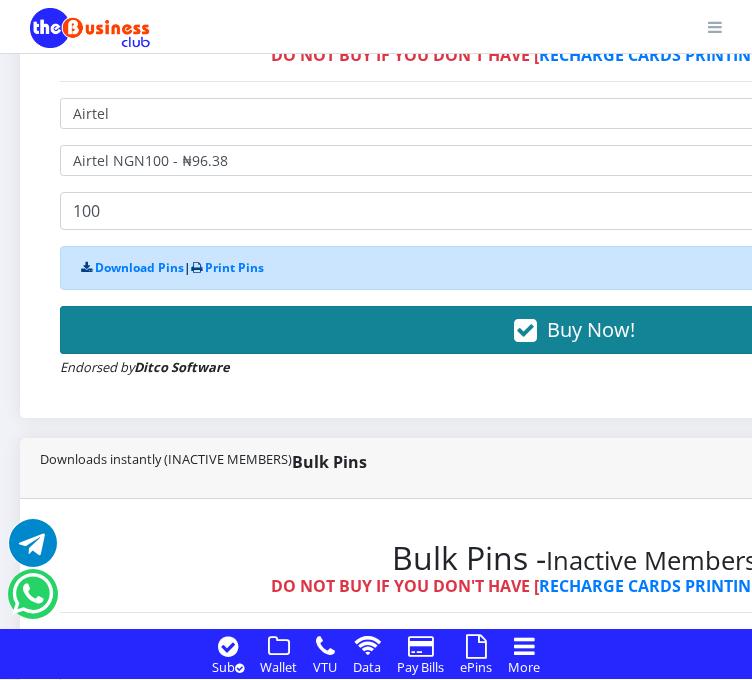 click on "Buy Now!" at bounding box center [574, 330] 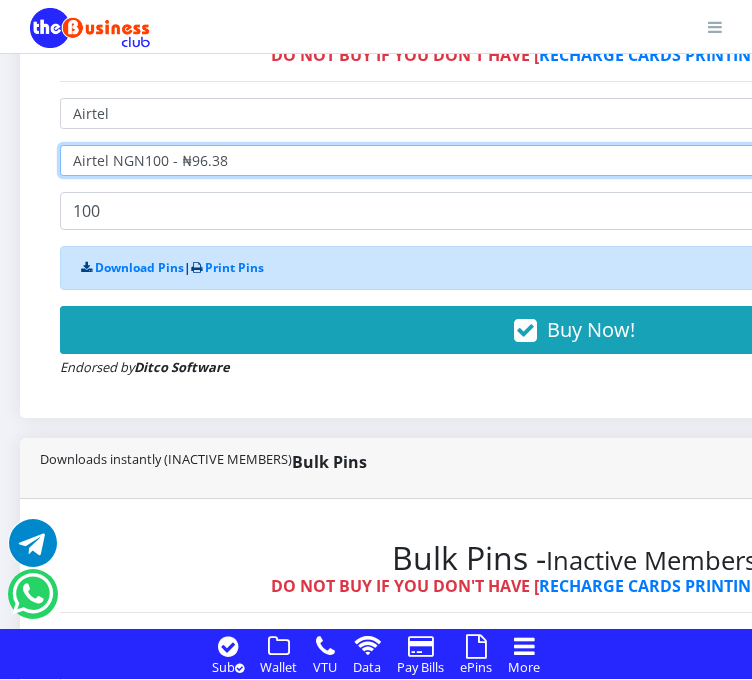 click on "Select Denomination Airtel NGN100 - ₦96.38 Airtel NGN200 - ₦192.76 Airtel NGN500 - ₦481.90 Airtel NGN1000 - ₦963.80" at bounding box center (574, 160) 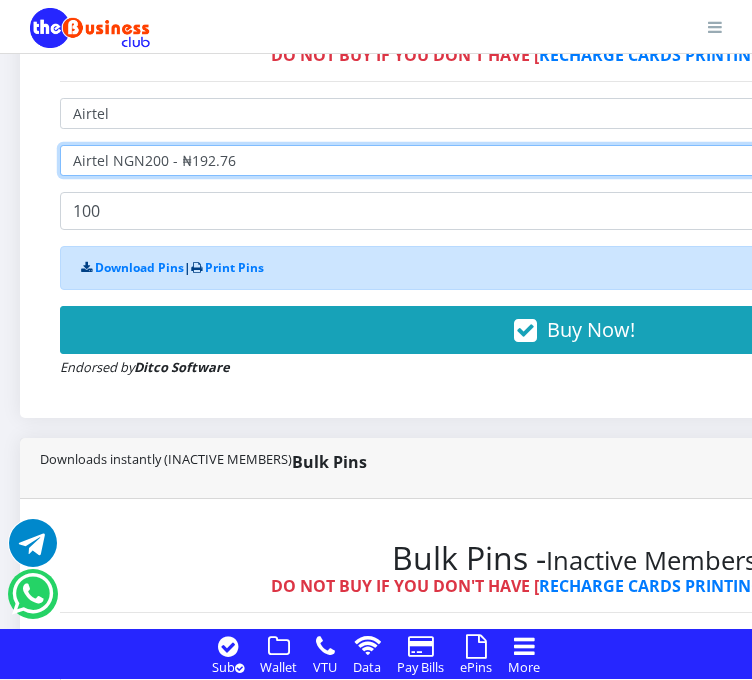 click on "Select Denomination Airtel NGN100 - ₦96.38 Airtel NGN200 - ₦192.76 Airtel NGN500 - ₦481.90 Airtel NGN1000 - ₦963.80" at bounding box center (574, 160) 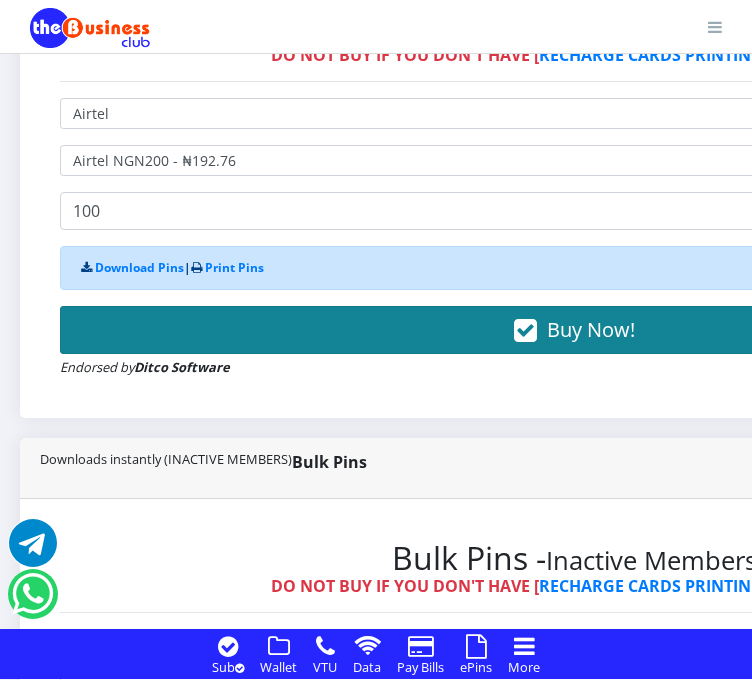 click on "Buy Now!" at bounding box center [574, 330] 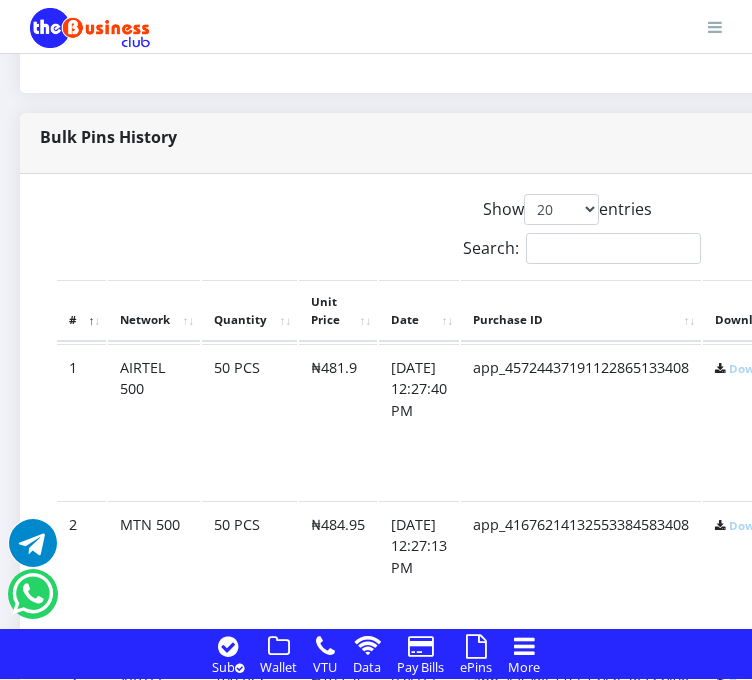 scroll, scrollTop: 1838, scrollLeft: 0, axis: vertical 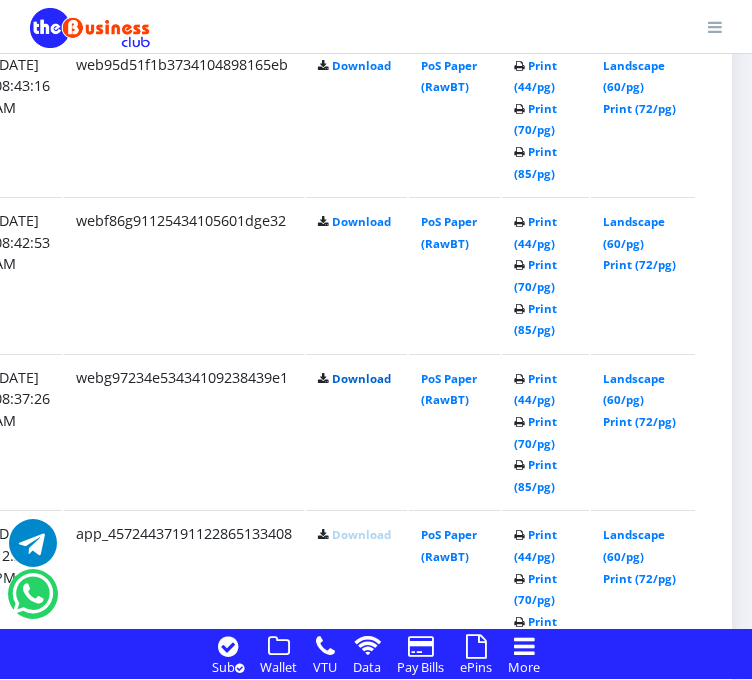 click on "Download" at bounding box center [361, 378] 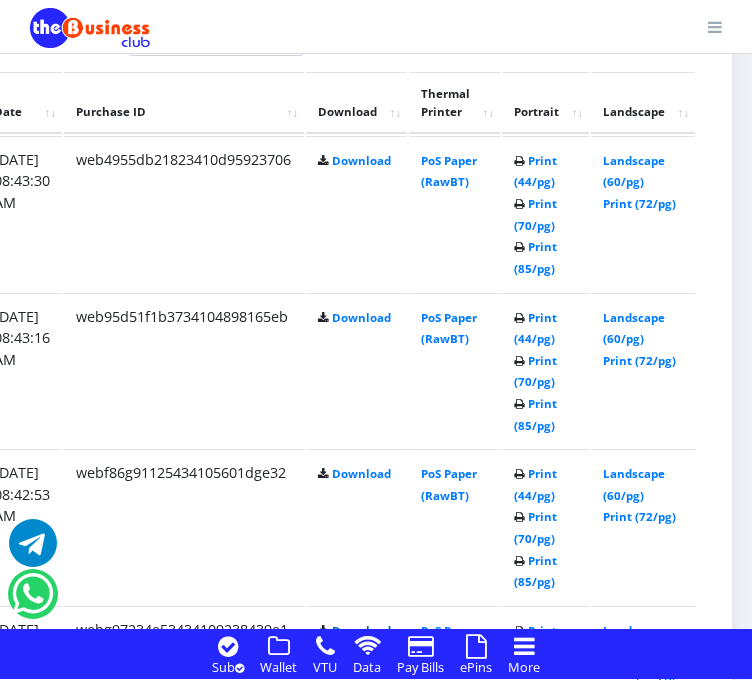 scroll, scrollTop: 1987, scrollLeft: 413, axis: both 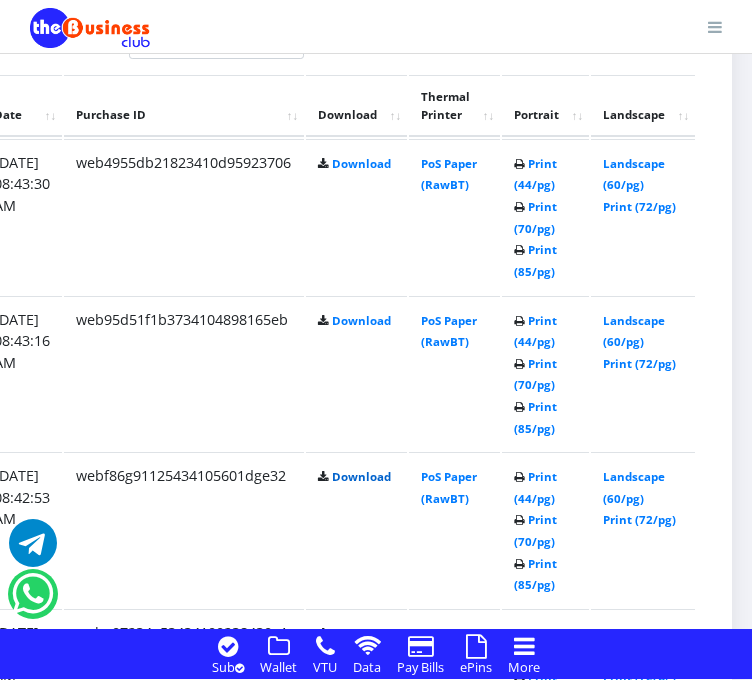 click on "Download" at bounding box center (361, 476) 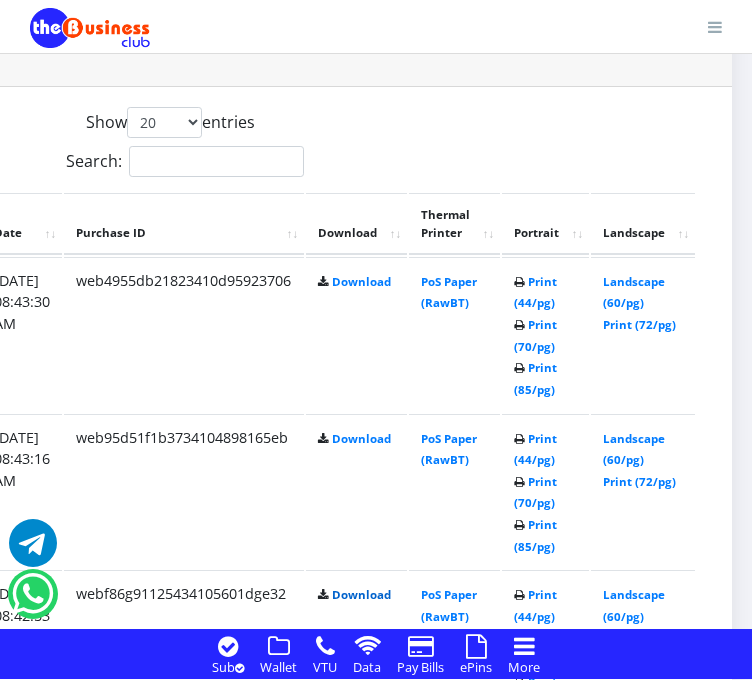 scroll, scrollTop: 1838, scrollLeft: 413, axis: both 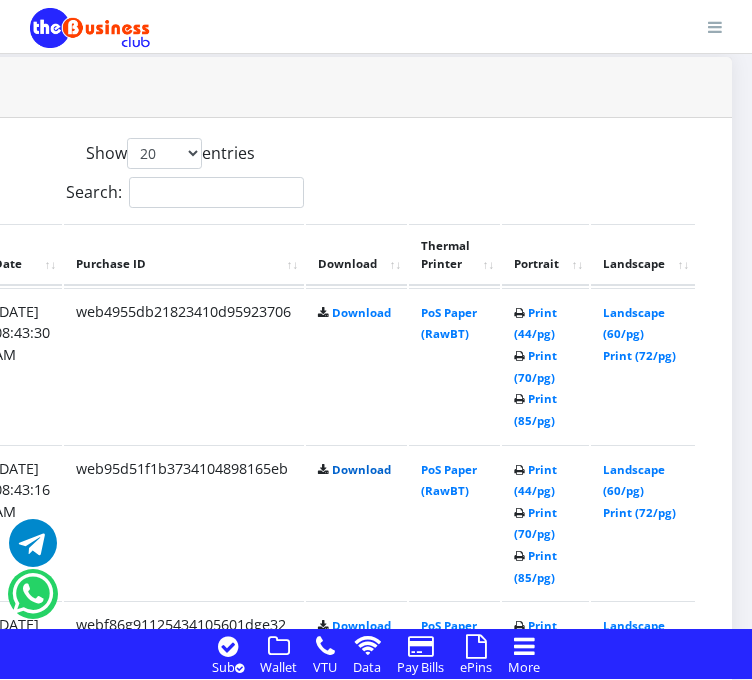 click on "Download" at bounding box center (361, 469) 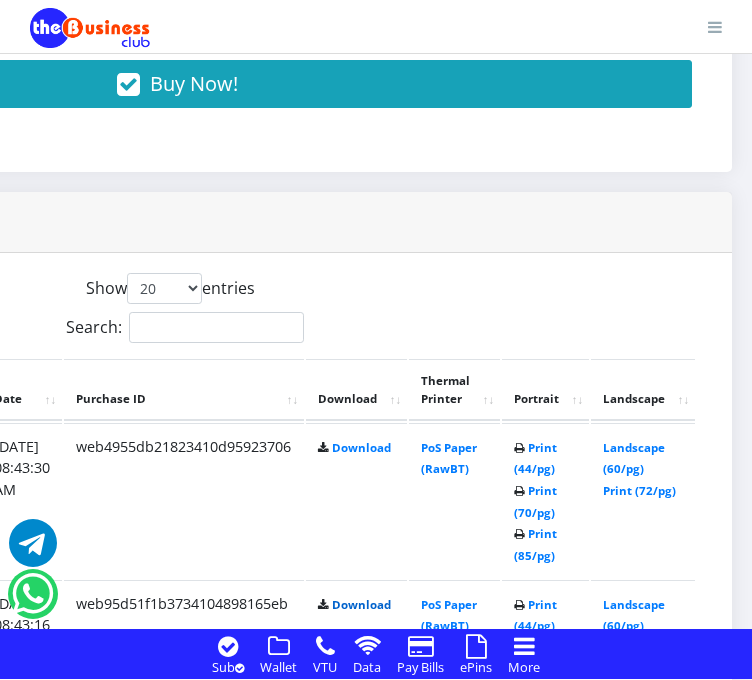 scroll, scrollTop: 1681, scrollLeft: 413, axis: both 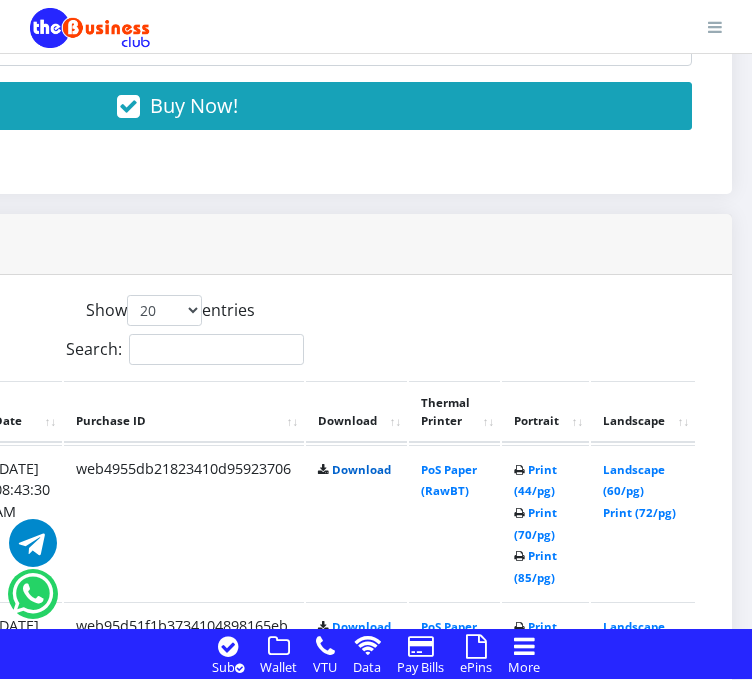 click on "Download" at bounding box center [361, 469] 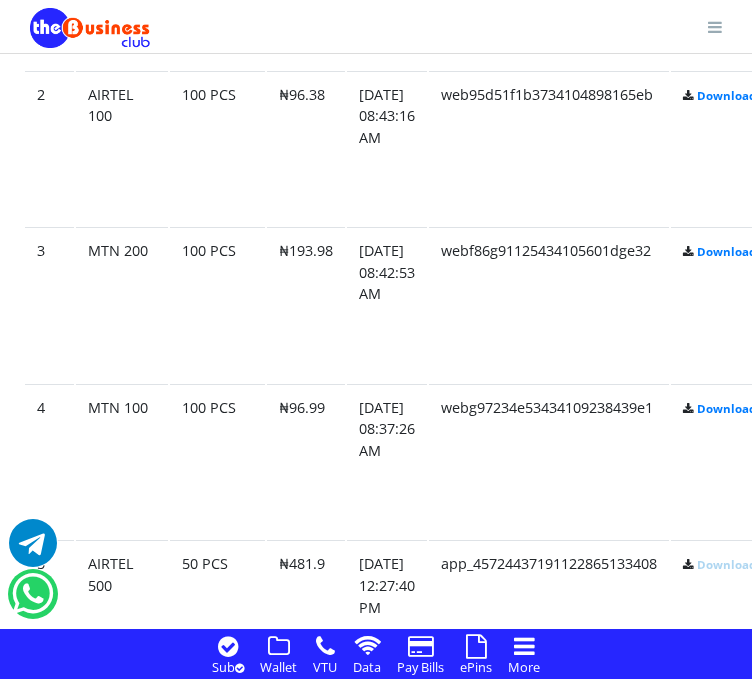 scroll, scrollTop: 2213, scrollLeft: 32, axis: both 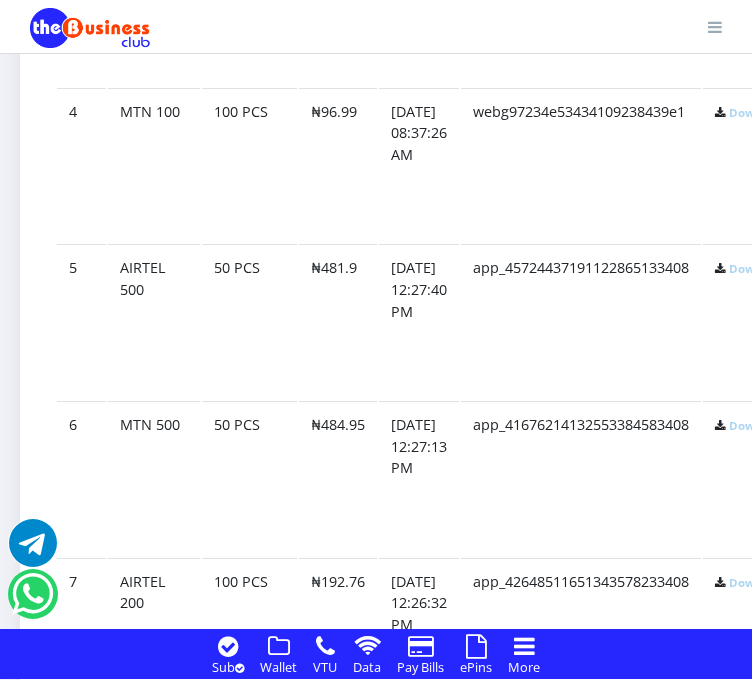 click on "50 PCS" at bounding box center [249, -305] 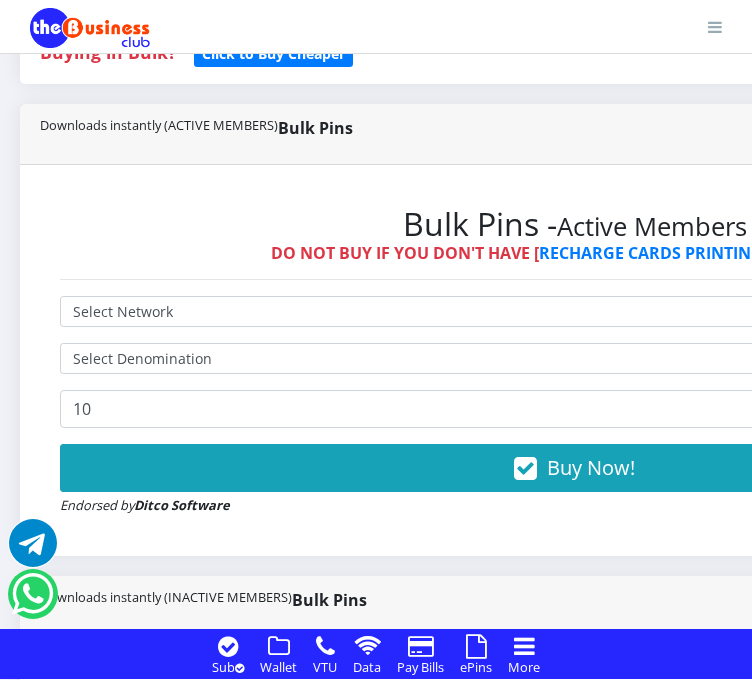 scroll, scrollTop: 867, scrollLeft: 0, axis: vertical 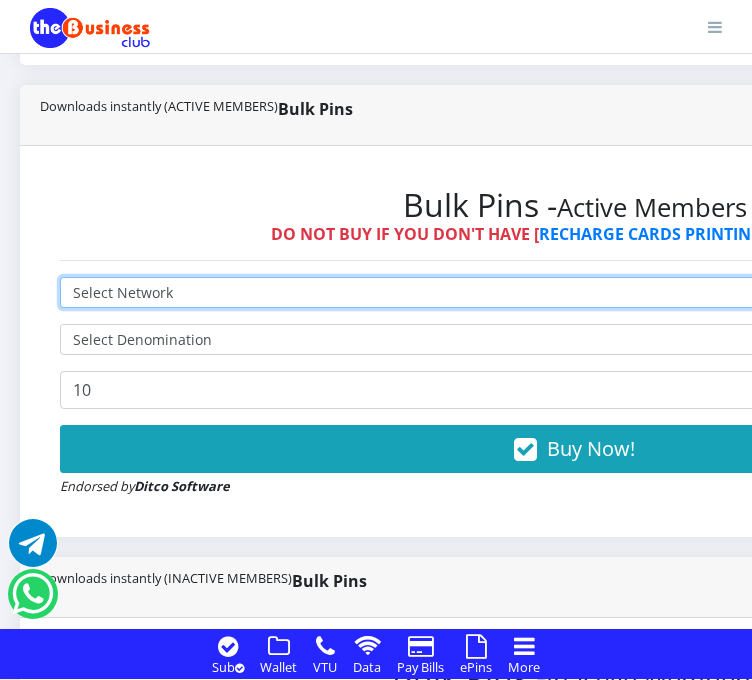 click on "Select Network
MTN
Globacom
9Mobile
Airtel" at bounding box center (574, 292) 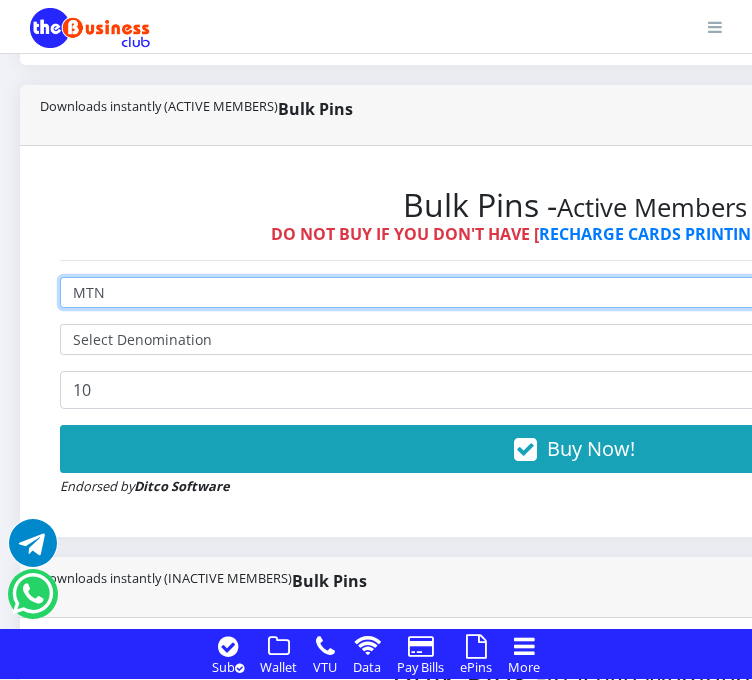 click on "Select Network
MTN
Globacom
9Mobile
Airtel" at bounding box center (574, 292) 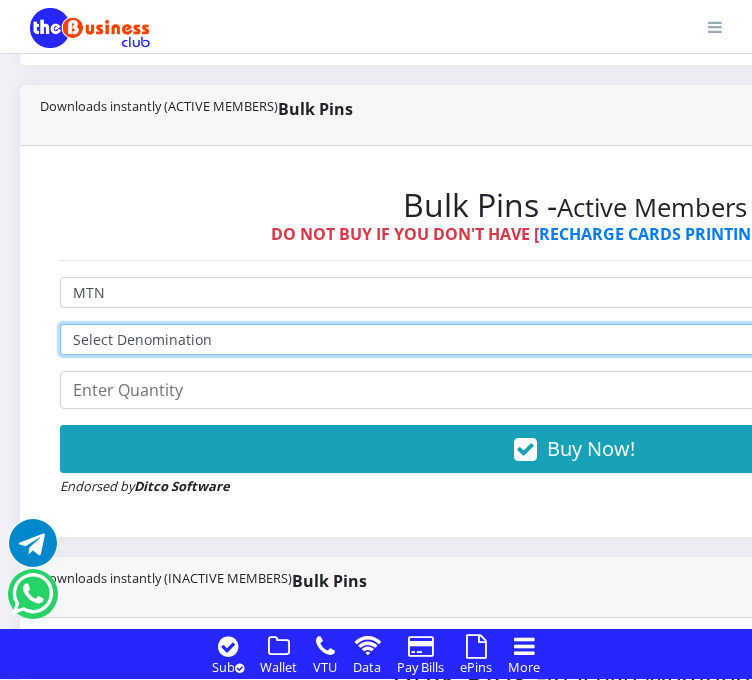 click on "Select Denomination MTN NGN100 - ₦96.99 MTN NGN200 - ₦193.98 MTN NGN400 - ₦387.96 MTN NGN500 - ₦484.95 MTN NGN1000 - ₦969.90 MTN NGN1500 - ₦1,454.85" at bounding box center [574, 339] 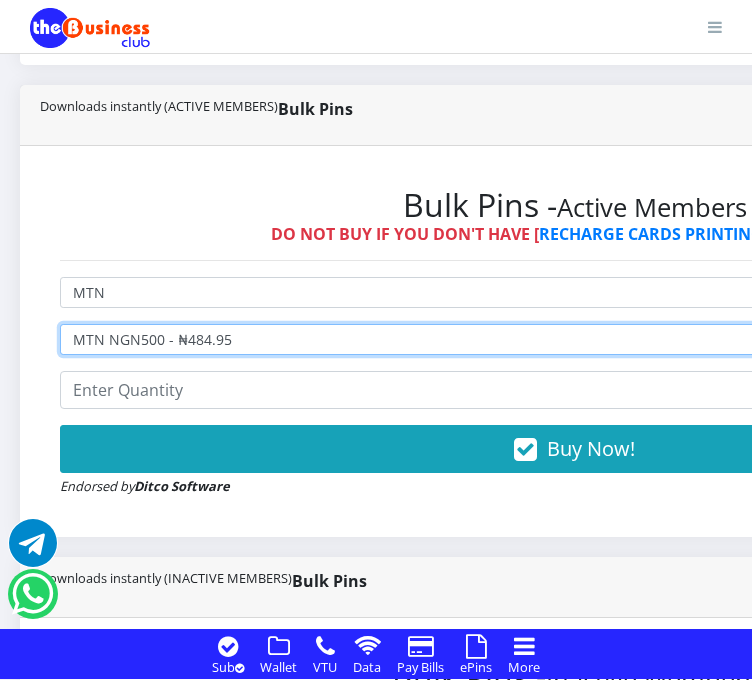 click on "Select Denomination MTN NGN100 - ₦96.99 MTN NGN200 - ₦193.98 MTN NGN400 - ₦387.96 MTN NGN500 - ₦484.95 MTN NGN1000 - ₦969.90 MTN NGN1500 - ₦1,454.85" at bounding box center [574, 339] 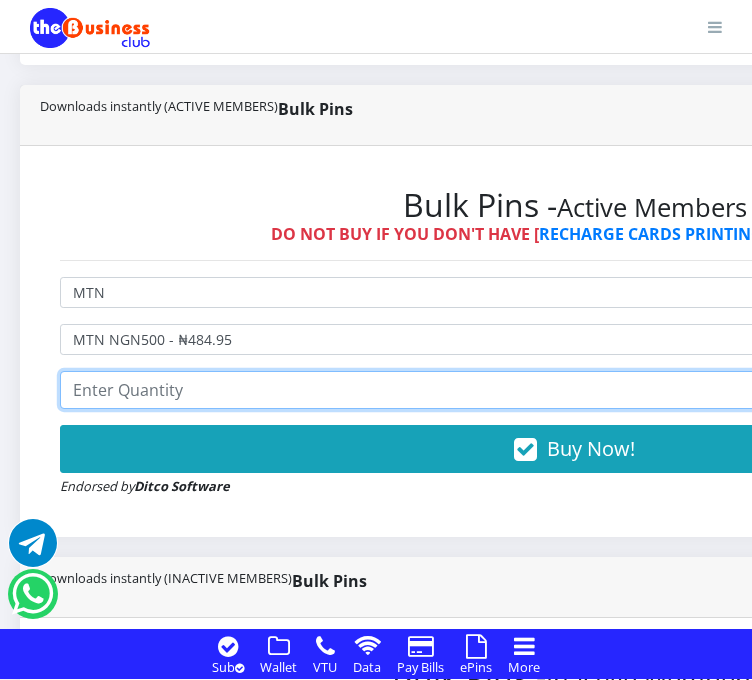 click at bounding box center (574, 390) 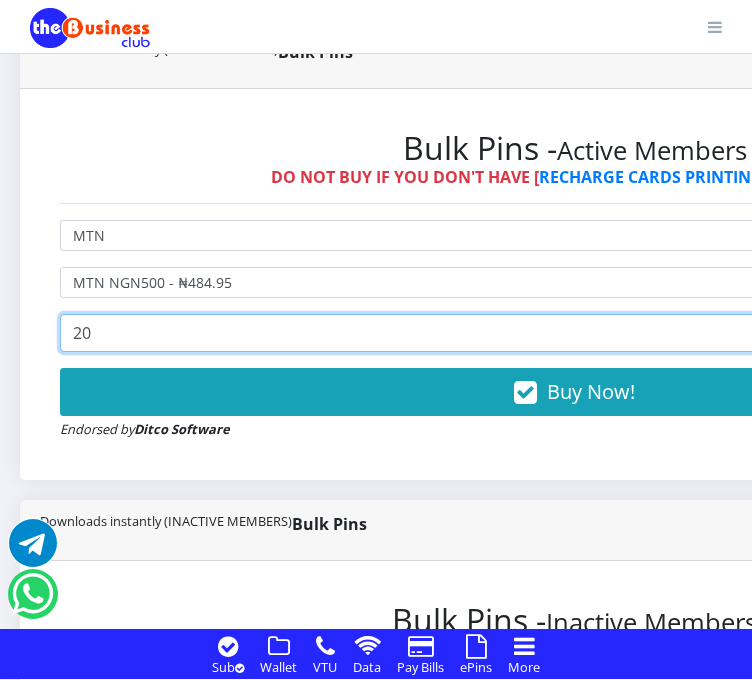 scroll, scrollTop: 928, scrollLeft: 0, axis: vertical 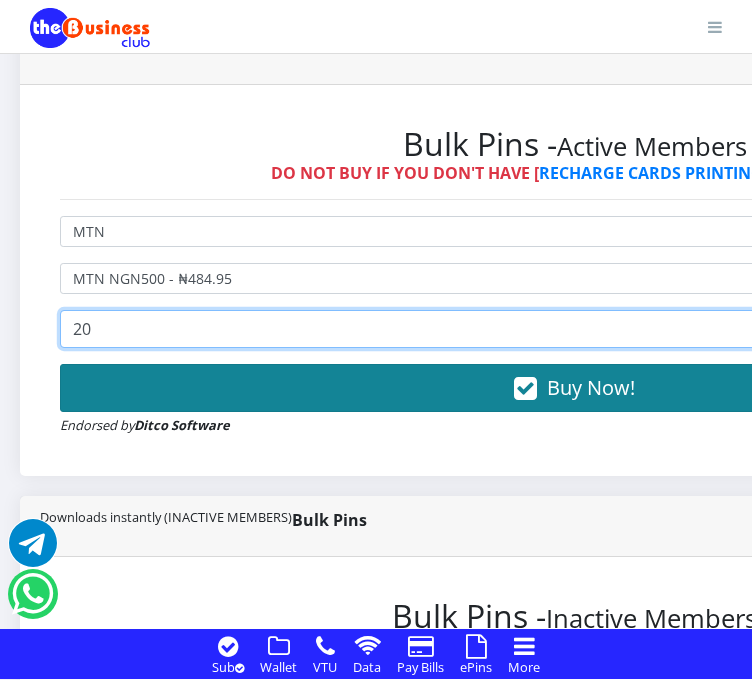 type on "20" 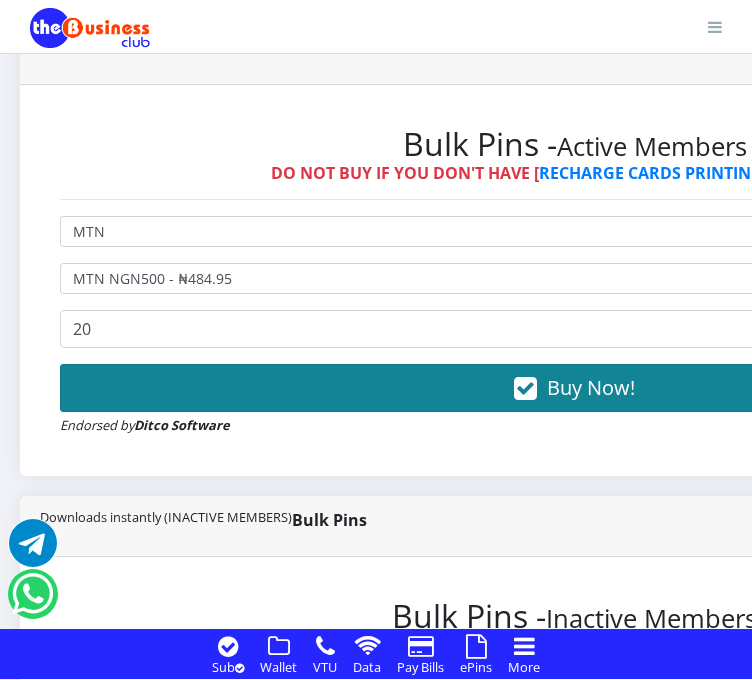 click on "Buy Now!" at bounding box center (574, 388) 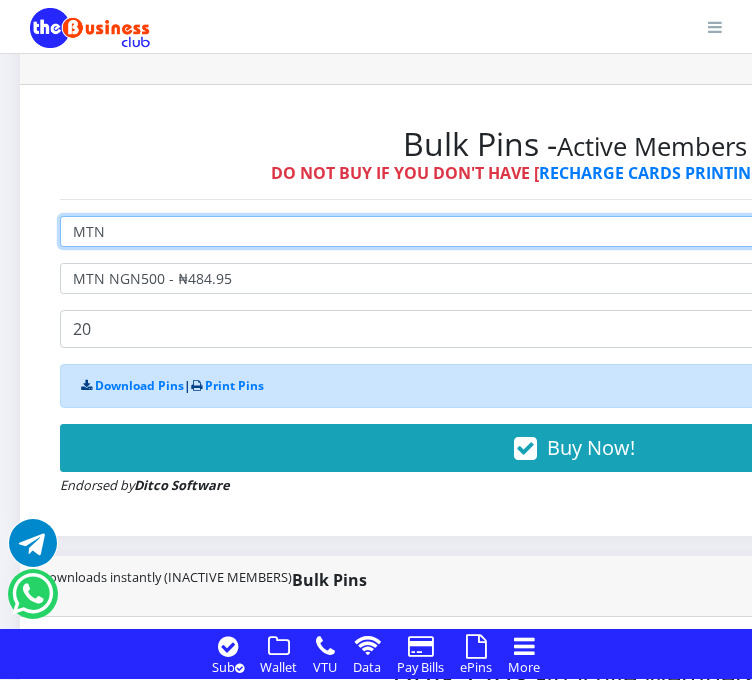click on "Select Network
MTN
Globacom
9Mobile
Airtel" at bounding box center (574, 231) 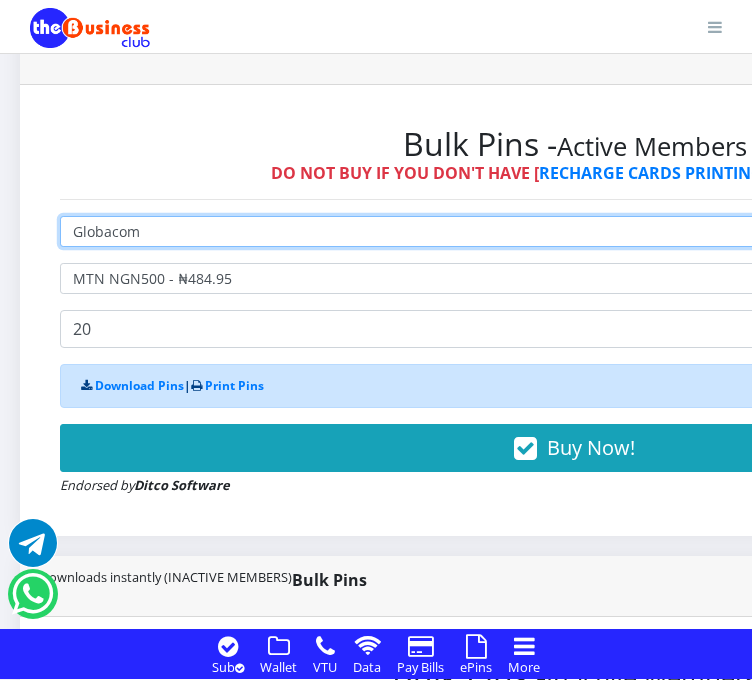 click on "Select Network
MTN
Globacom
9Mobile
Airtel" at bounding box center [574, 231] 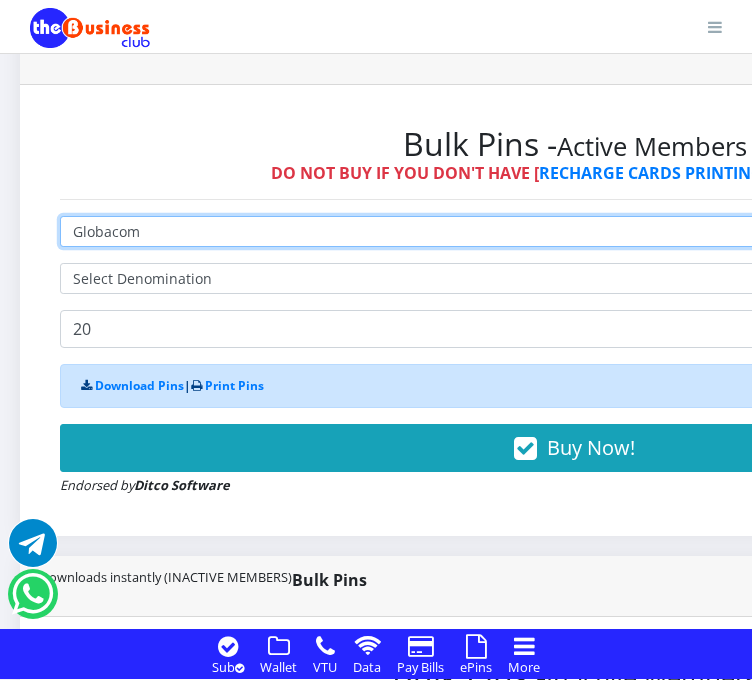type 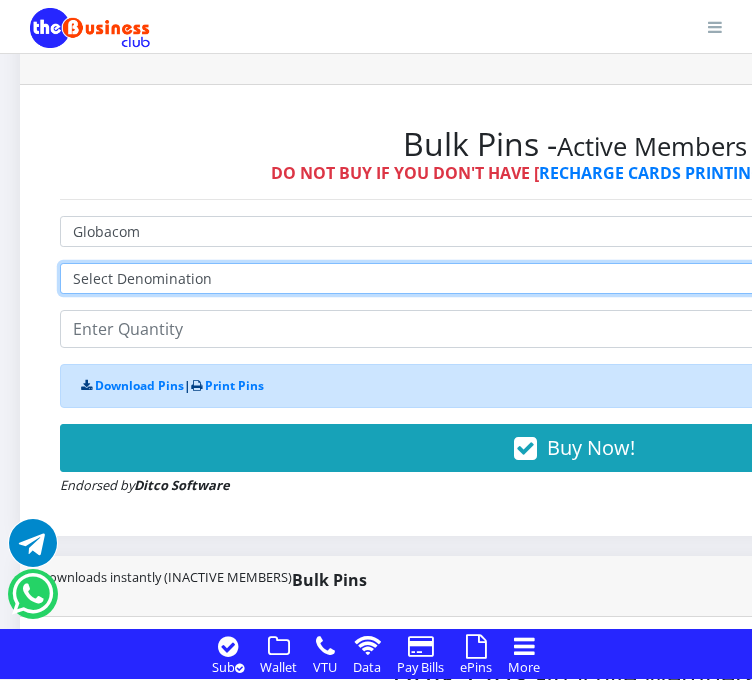 click on "Select Denomination Glo NGN100 - ₦96.55 Glo NGN200 - ₦193.10 Glo NGN500 - ₦482.75 Glo NGN1000 - ₦965.50" at bounding box center (574, 278) 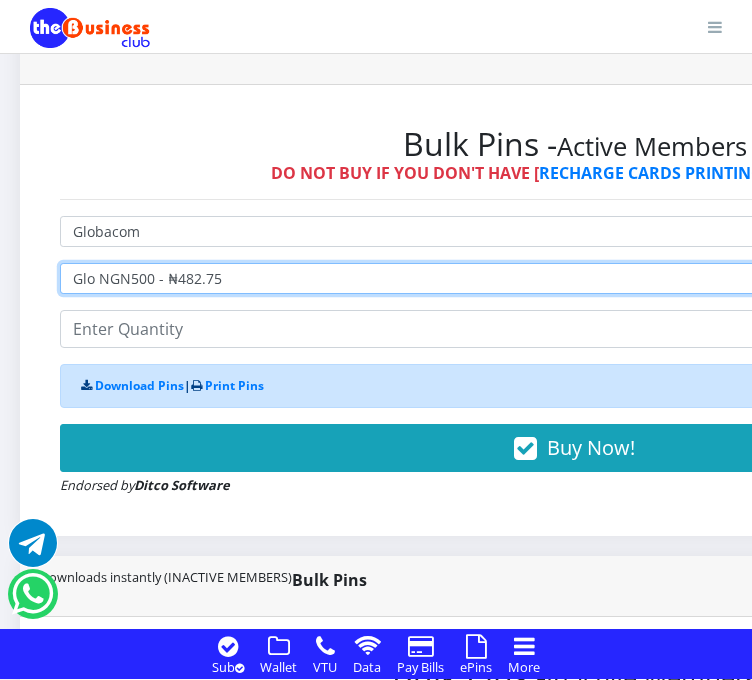 click on "Select Denomination Glo NGN100 - ₦96.55 Glo NGN200 - ₦193.10 Glo NGN500 - ₦482.75 Glo NGN1000 - ₦965.50" at bounding box center [574, 278] 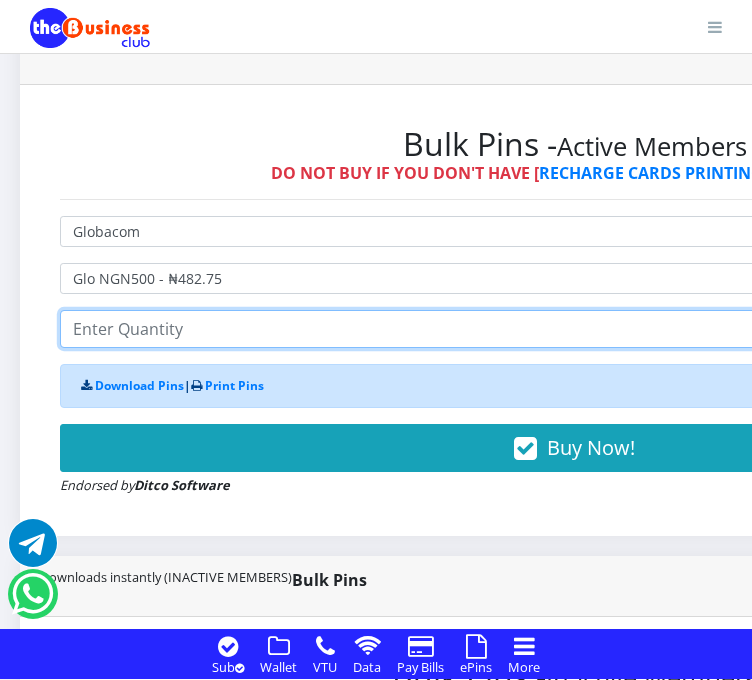click at bounding box center (574, 329) 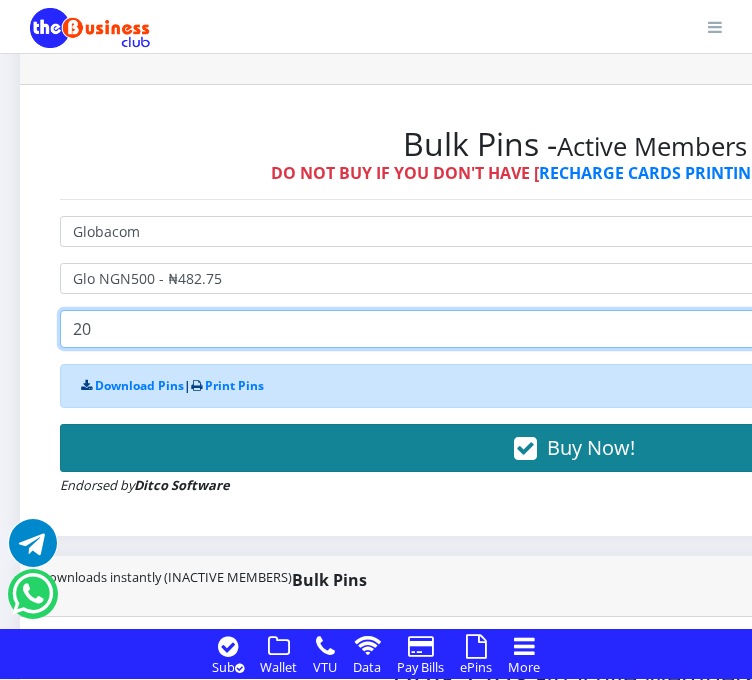 type on "20" 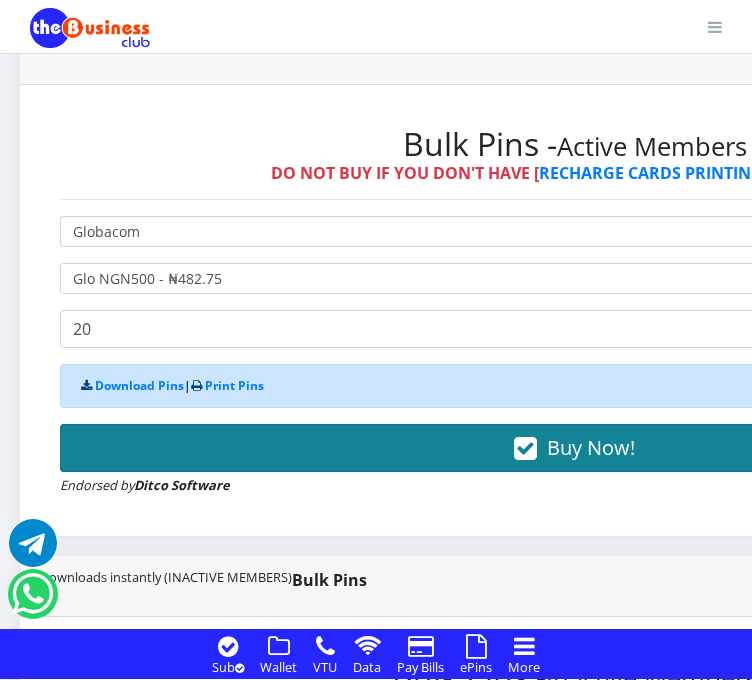 click on "Buy Now!" at bounding box center (574, 448) 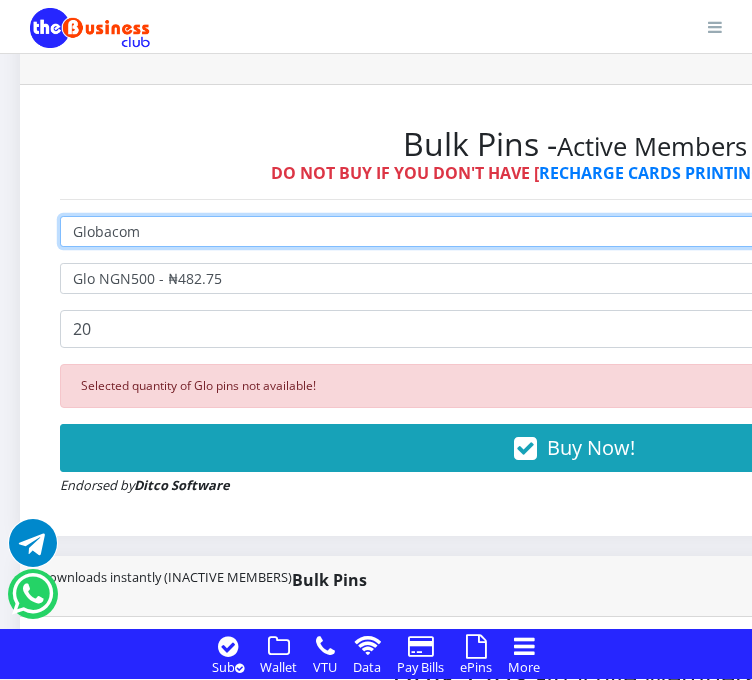 click on "Select Network
MTN
Globacom
9Mobile
Airtel" at bounding box center (574, 231) 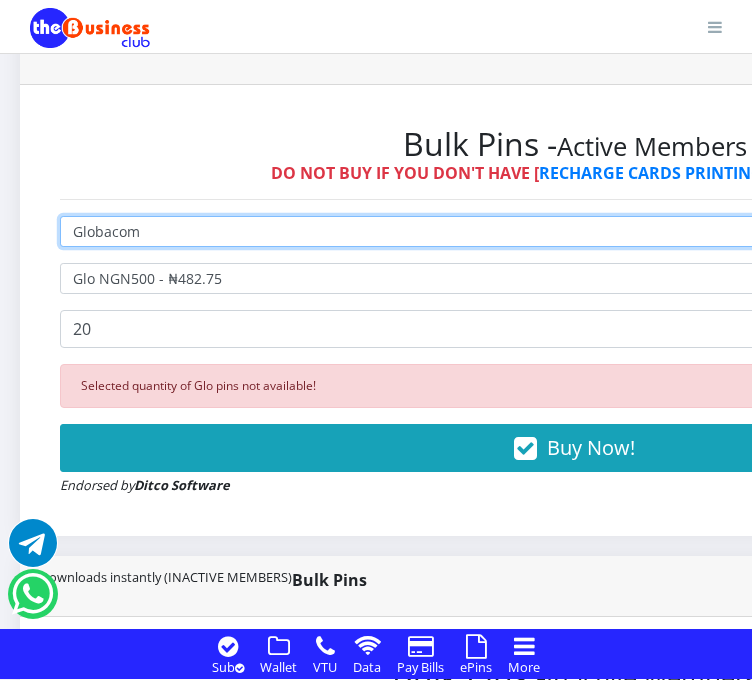 select on "Airtel" 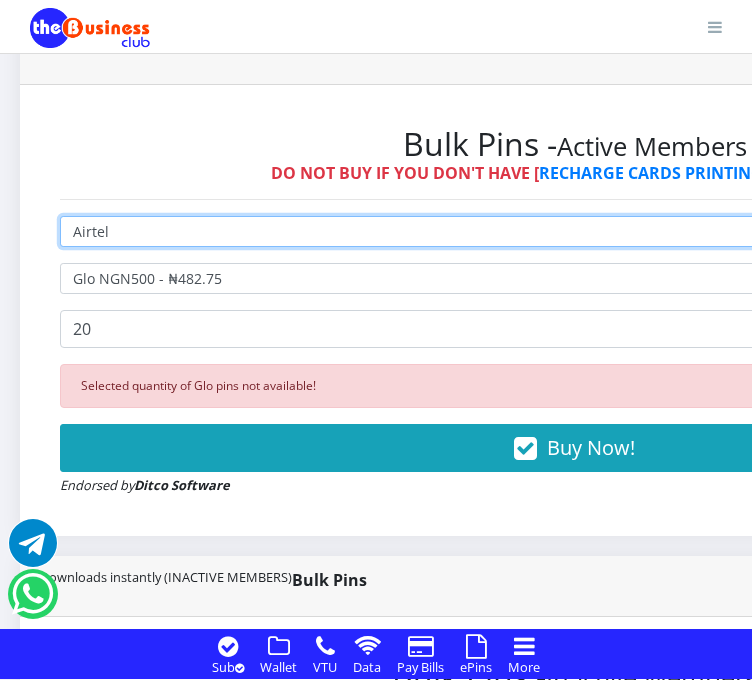 click on "Select Network
MTN
Globacom
9Mobile
Airtel" at bounding box center (574, 231) 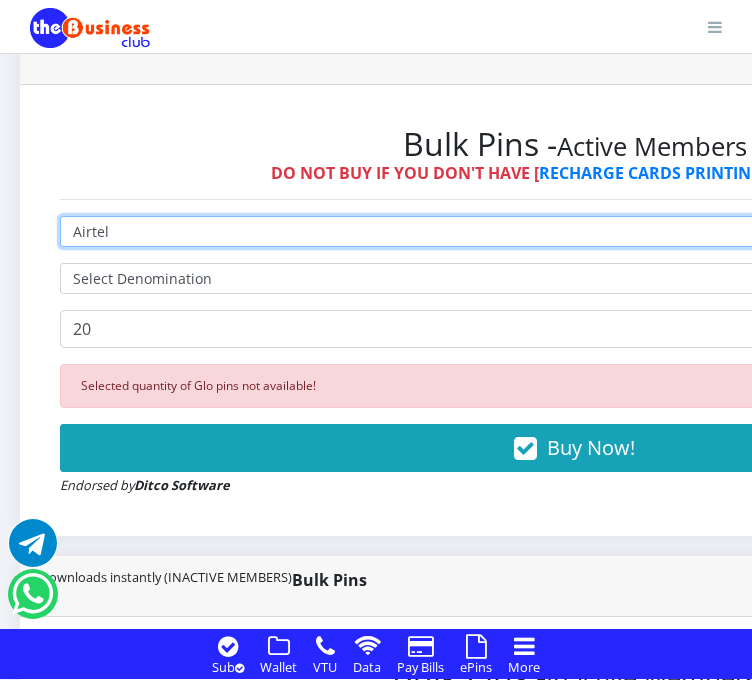 type 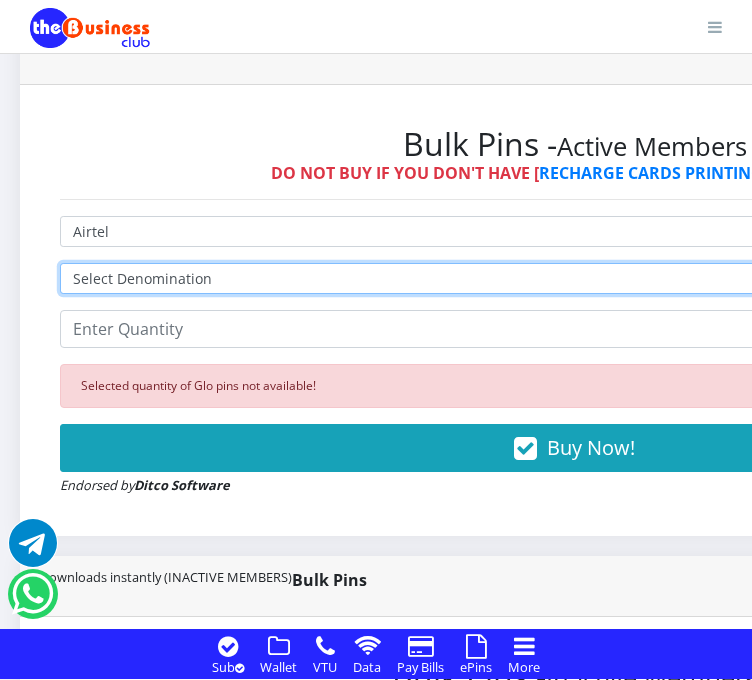 click on "Select Denomination Airtel NGN100 - ₦96.38 Airtel NGN200 - ₦192.76 Airtel NGN500 - ₦481.90 Airtel NGN1000 - ₦963.80" at bounding box center [574, 278] 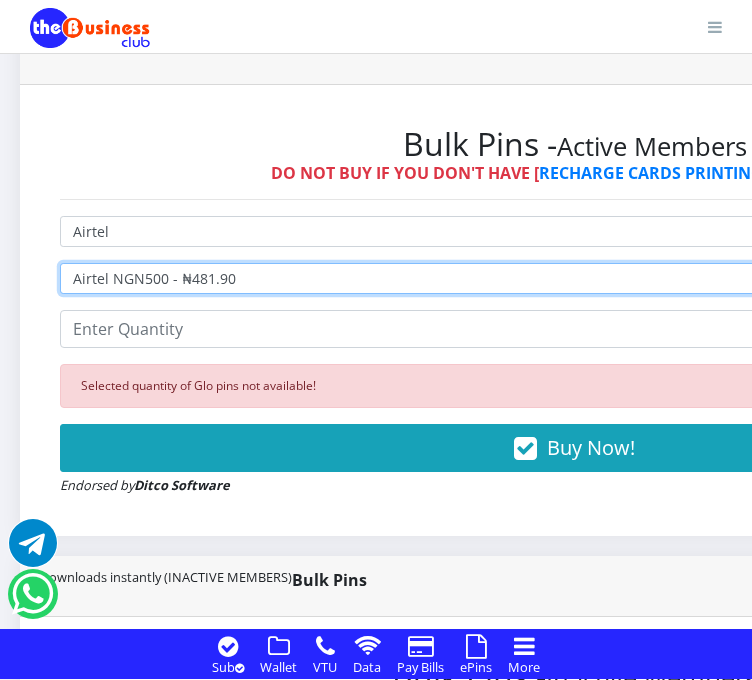 click on "Select Denomination Airtel NGN100 - ₦96.38 Airtel NGN200 - ₦192.76 Airtel NGN500 - ₦481.90 Airtel NGN1000 - ₦963.80" at bounding box center (574, 278) 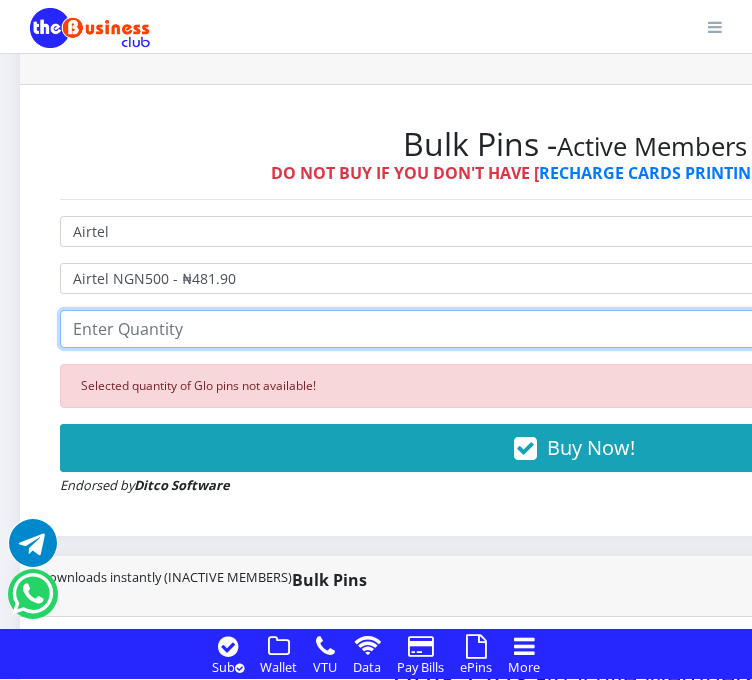 click at bounding box center (574, 329) 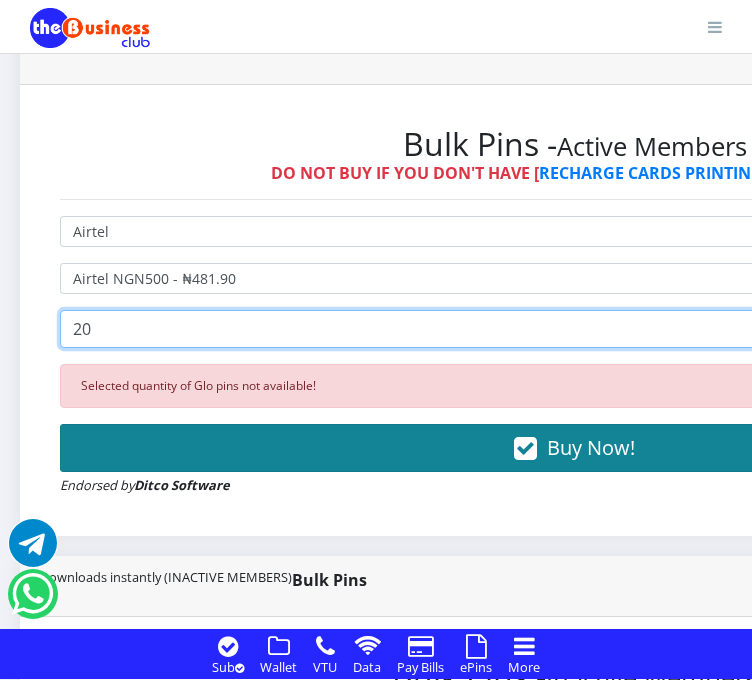 type on "20" 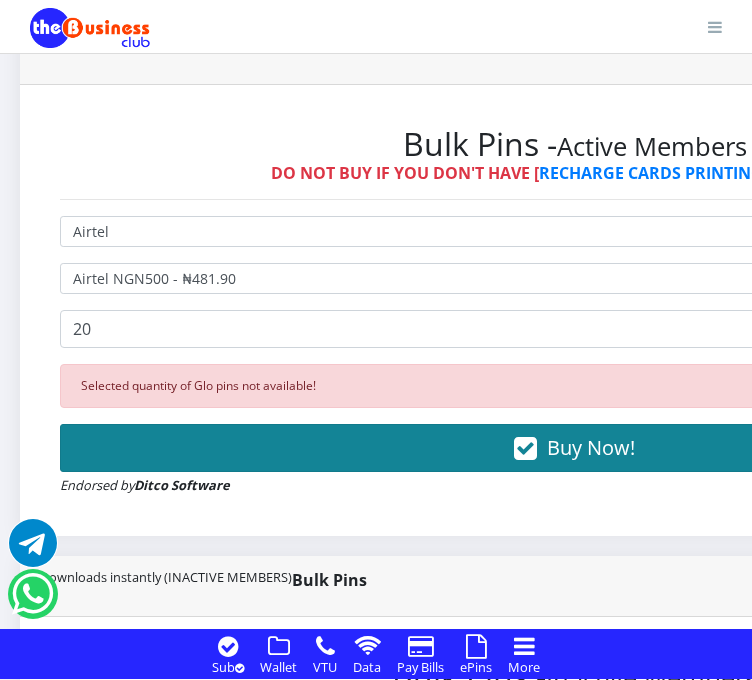 click on "Buy Now!" at bounding box center [574, 448] 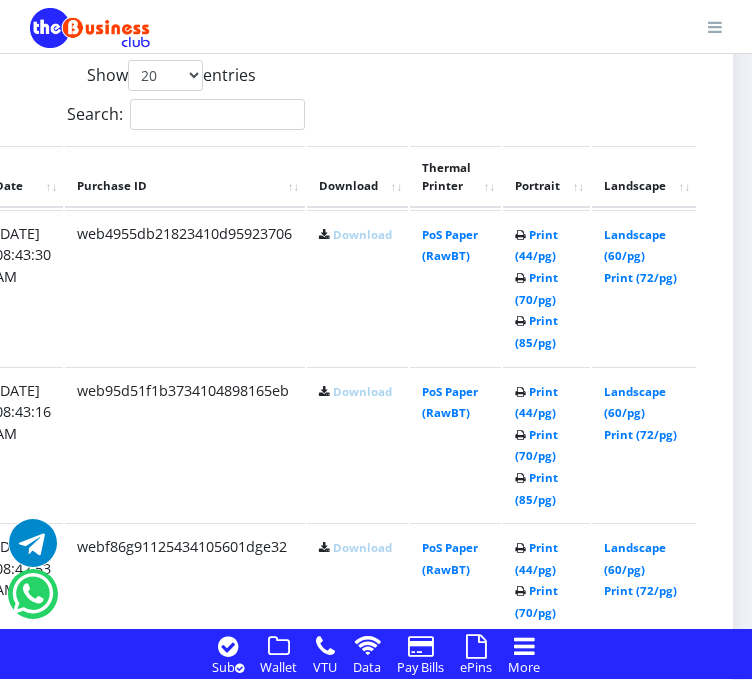 scroll, scrollTop: 1976, scrollLeft: 0, axis: vertical 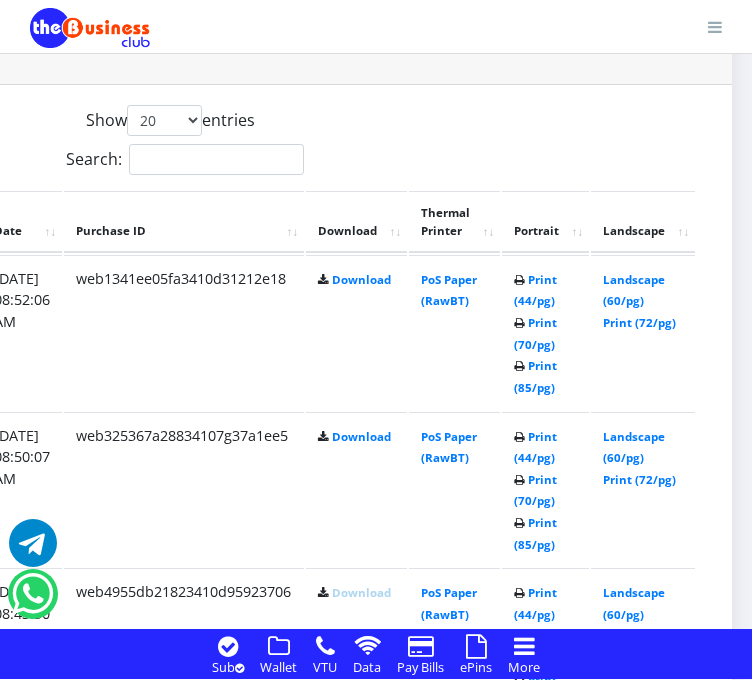 click on "Bulk Pins History" at bounding box center [177, 54] 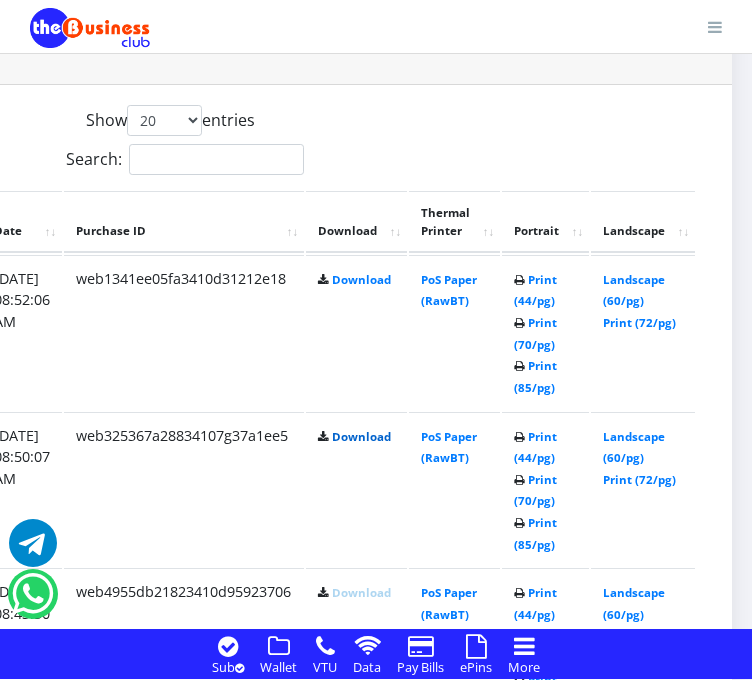 click on "Download" at bounding box center [361, 436] 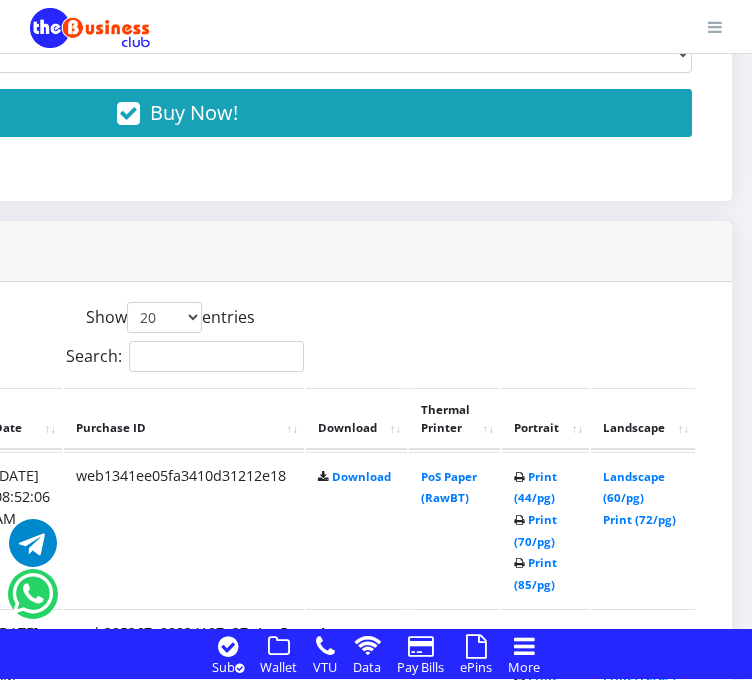 scroll, scrollTop: 1662, scrollLeft: 413, axis: both 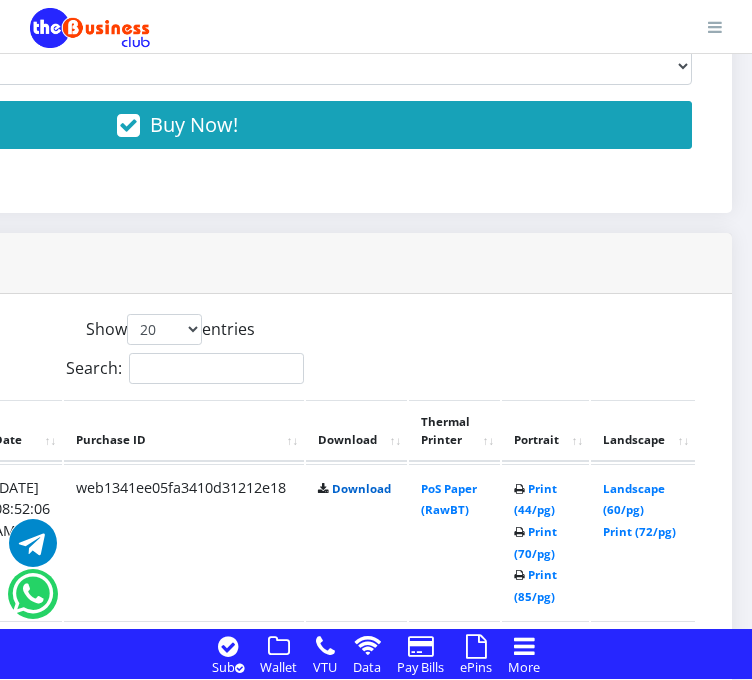 click on "Download" at bounding box center (361, 488) 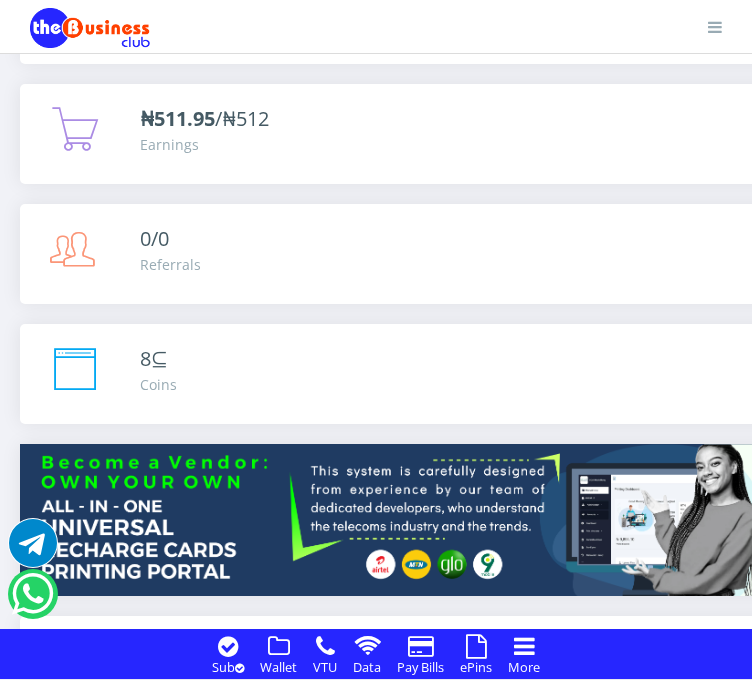 scroll, scrollTop: 0, scrollLeft: 0, axis: both 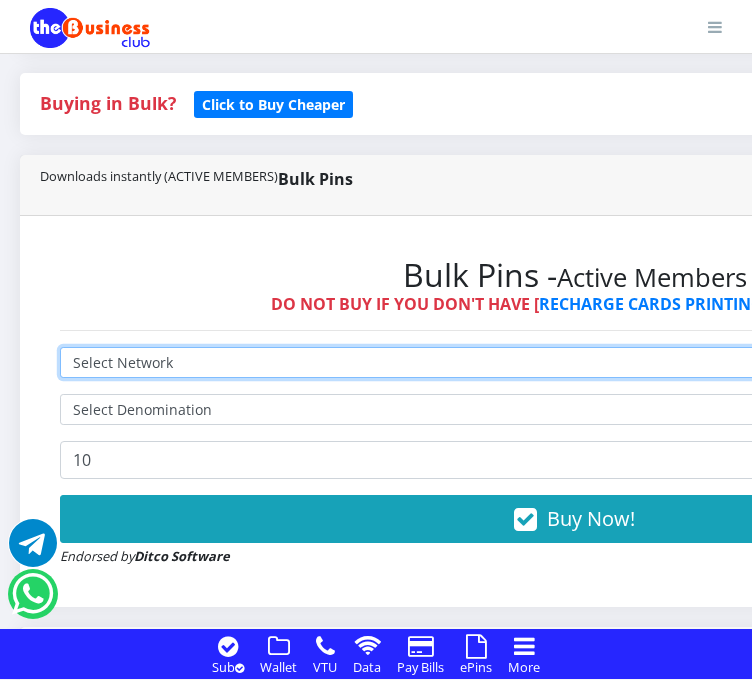 click on "Select Network
MTN
Globacom
9Mobile
Airtel" at bounding box center (574, 362) 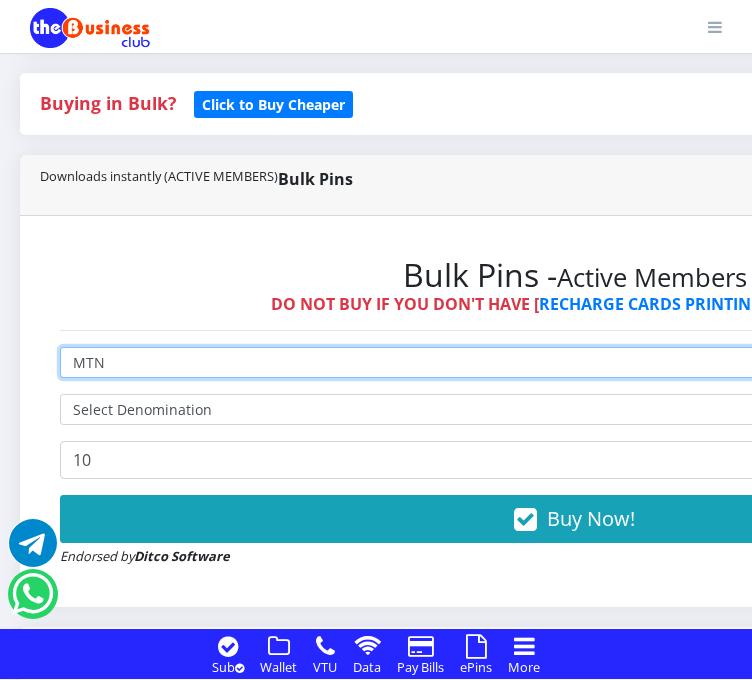 click on "Select Network
MTN
Globacom
9Mobile
Airtel" at bounding box center (574, 362) 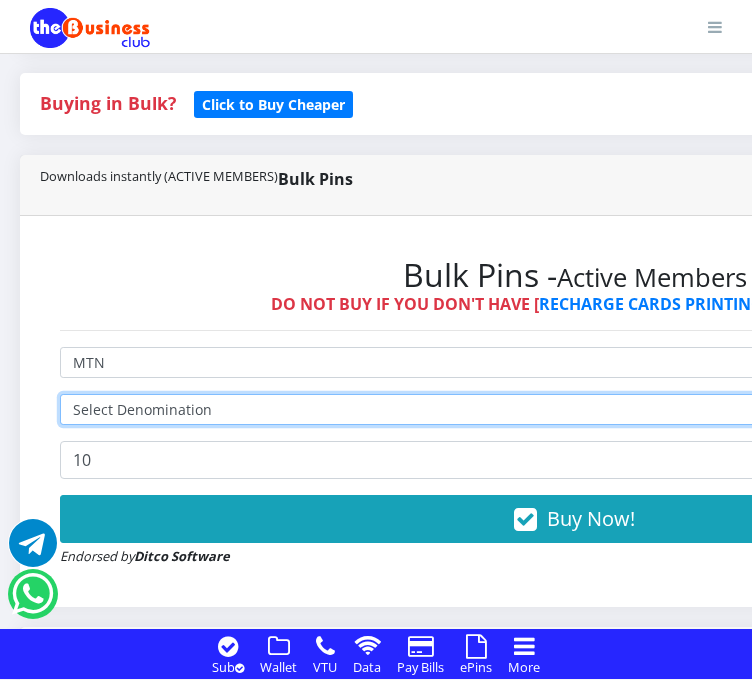 click on "Select Denomination" at bounding box center (574, 409) 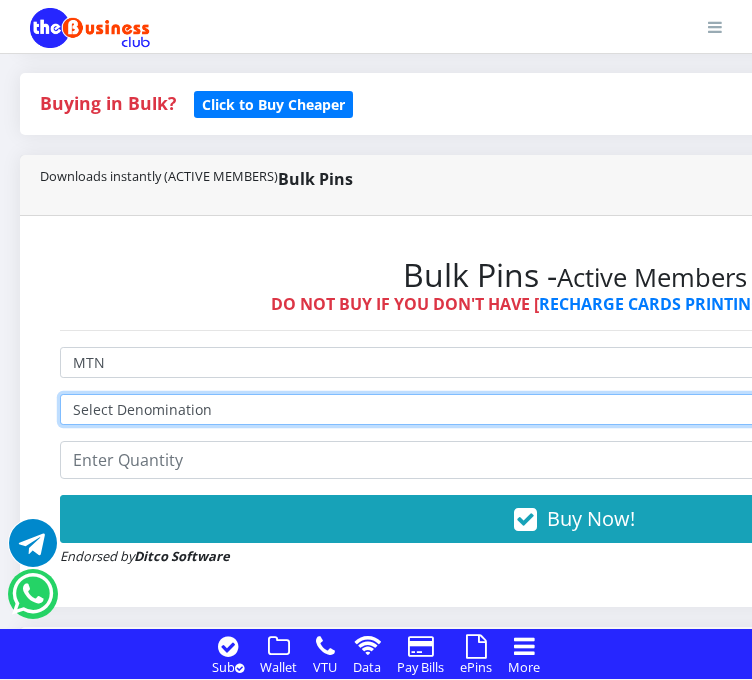 select on "96.99-100" 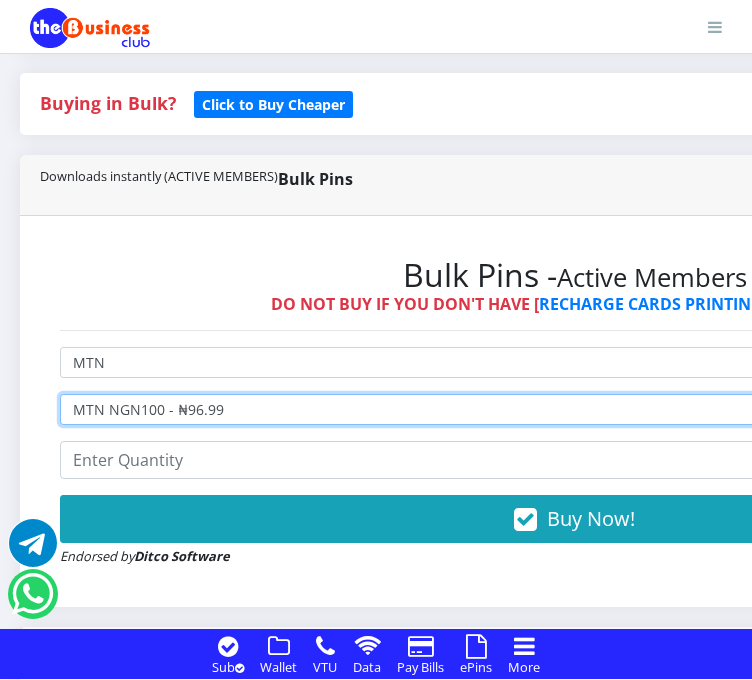 click on "Select Denomination MTN NGN100 - ₦96.99 MTN NGN200 - ₦193.98 MTN NGN400 - ₦387.96 MTN NGN500 - ₦484.95 MTN NGN1000 - ₦969.90 MTN NGN1500 - ₦1,454.85" at bounding box center [574, 409] 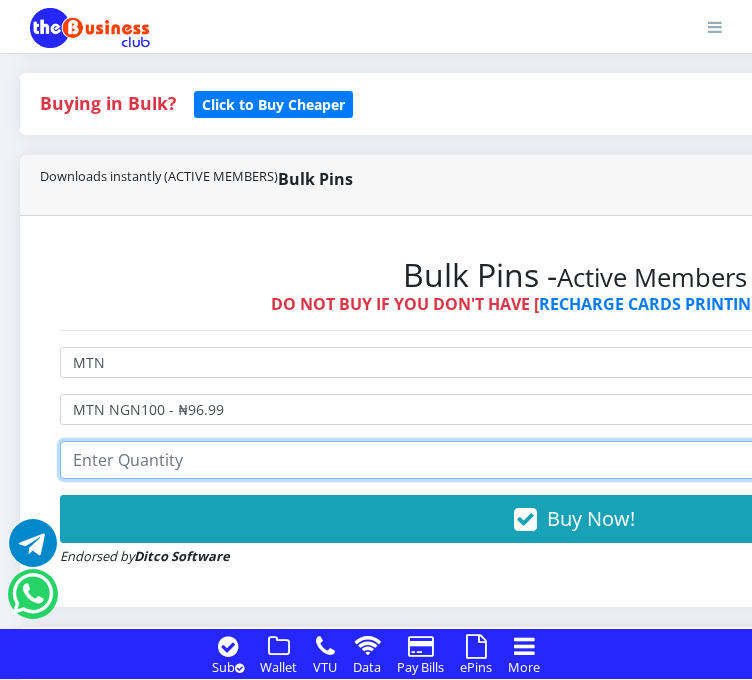 click at bounding box center (574, 460) 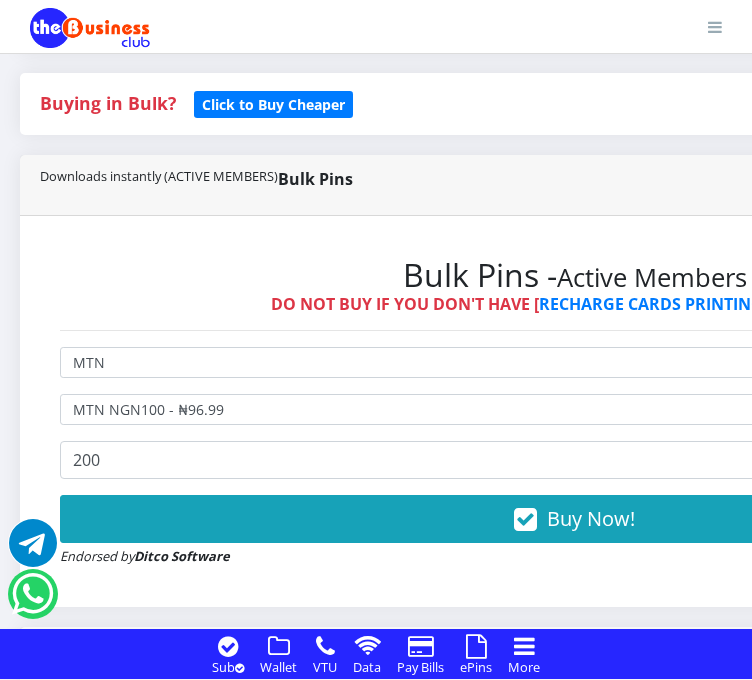 click on "Bulk Pins -  Active Members" at bounding box center [574, 275] 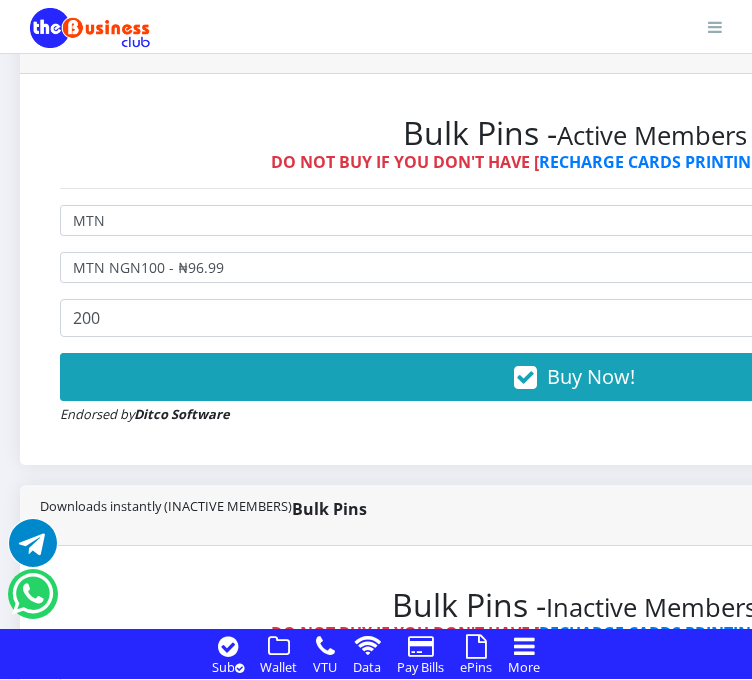 scroll, scrollTop: 941, scrollLeft: 0, axis: vertical 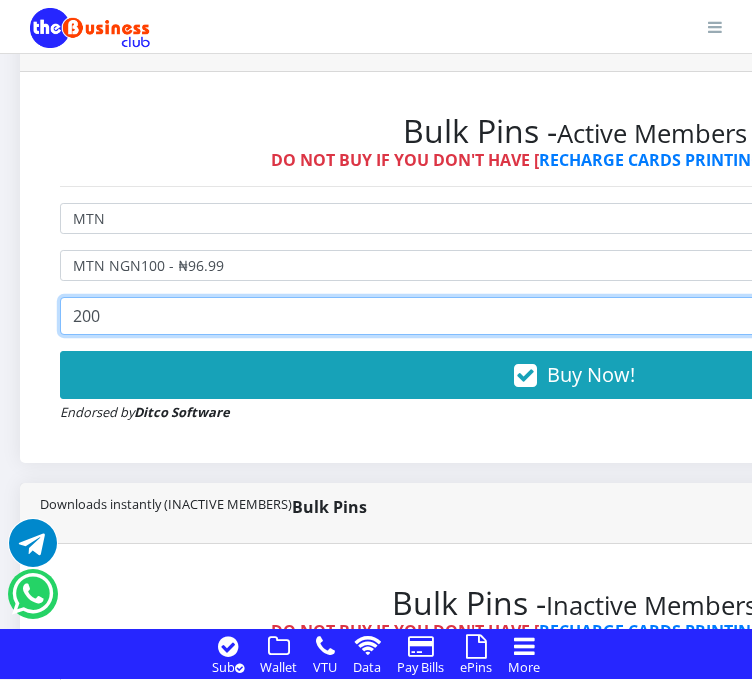 click on "200" at bounding box center [574, 316] 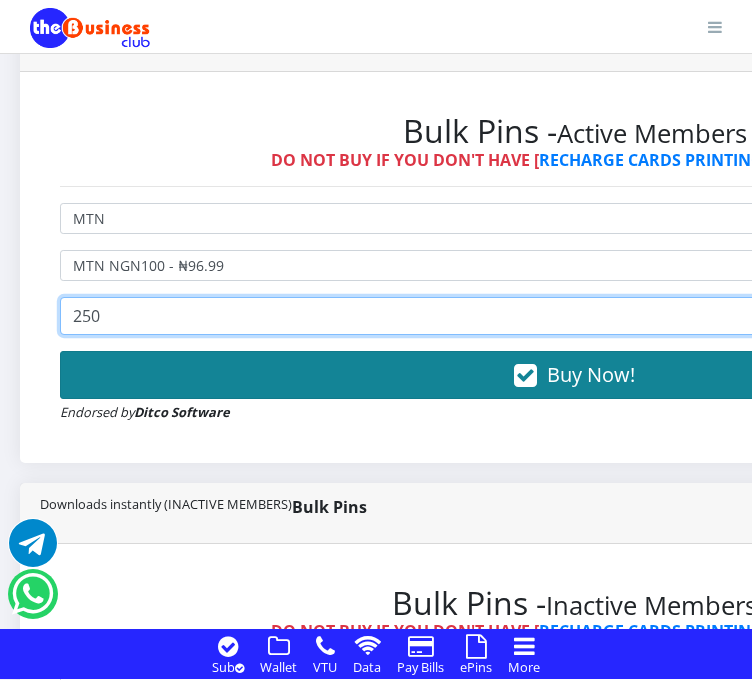 type on "250" 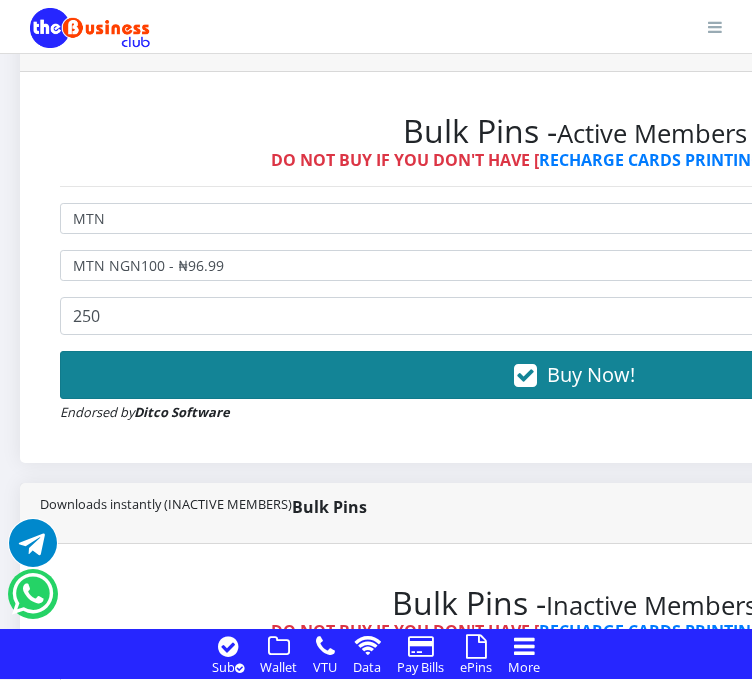 click on "Buy Now!" at bounding box center (574, 375) 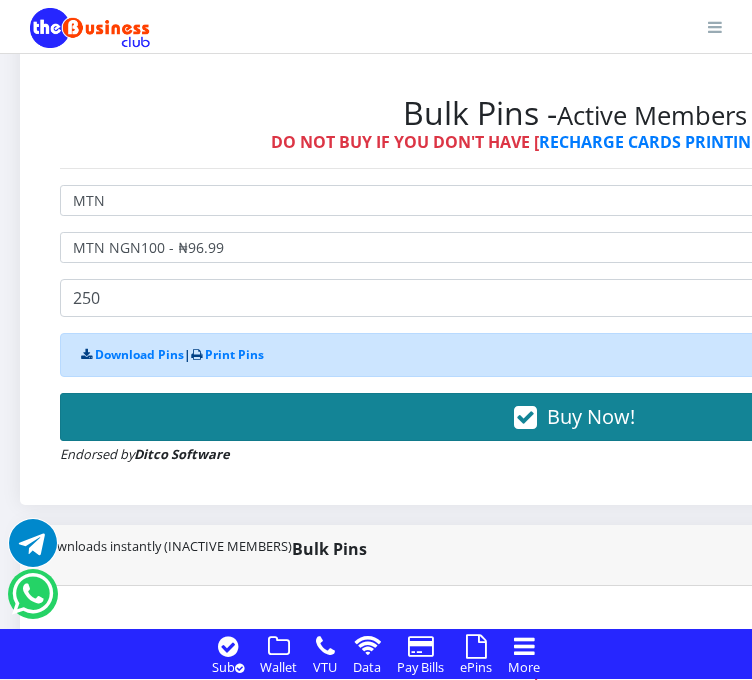 scroll, scrollTop: 966, scrollLeft: 0, axis: vertical 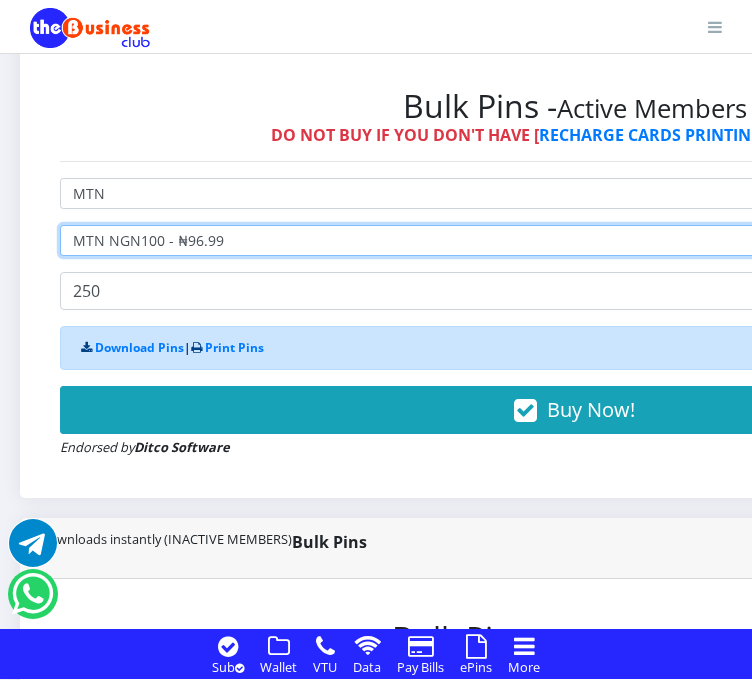 click on "Select Denomination MTN NGN100 - ₦96.99 MTN NGN200 - ₦193.98 MTN NGN400 - ₦387.96 MTN NGN500 - ₦484.95 MTN NGN1000 - ₦969.90 MTN NGN1500 - ₦1,454.85" at bounding box center (574, 240) 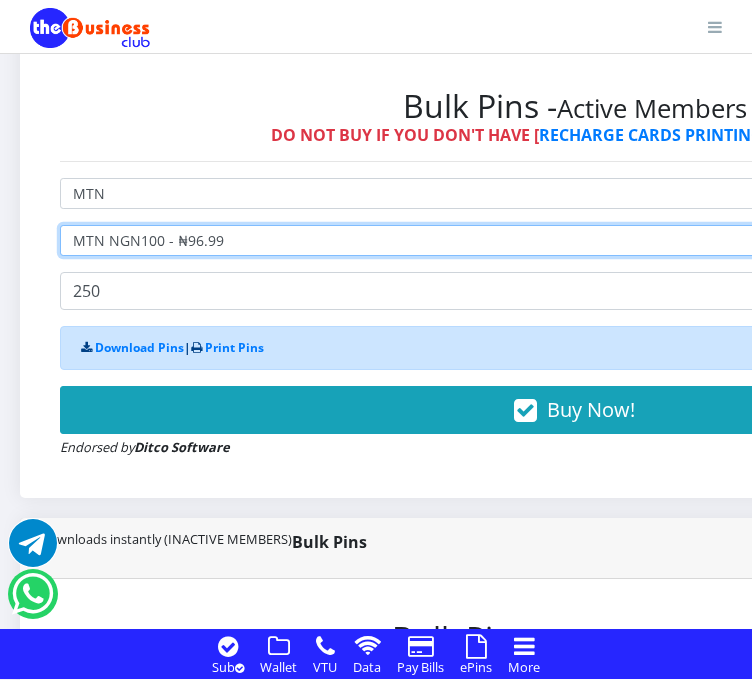 select on "193.98-200" 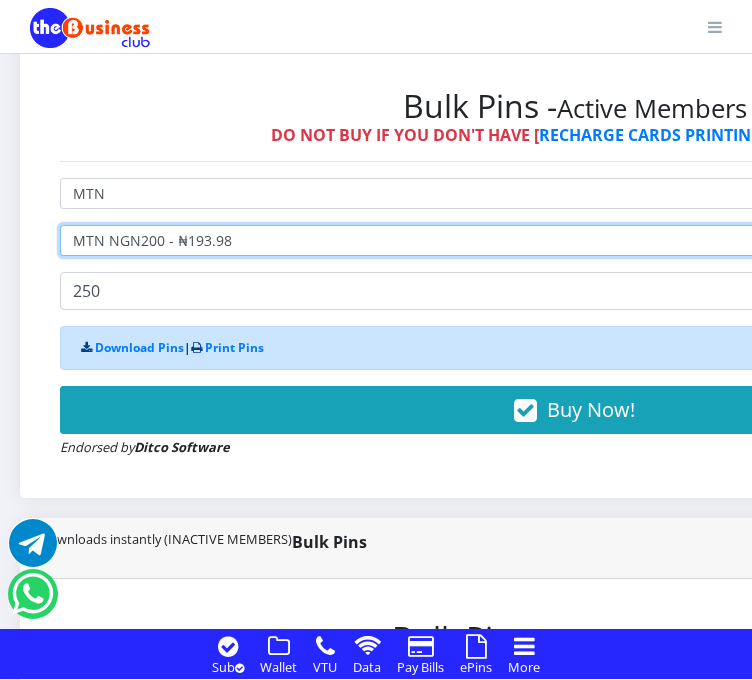 click on "Select Denomination MTN NGN100 - ₦96.99 MTN NGN200 - ₦193.98 MTN NGN400 - ₦387.96 MTN NGN500 - ₦484.95 MTN NGN1000 - ₦969.90 MTN NGN1500 - ₦1,454.85" at bounding box center [574, 240] 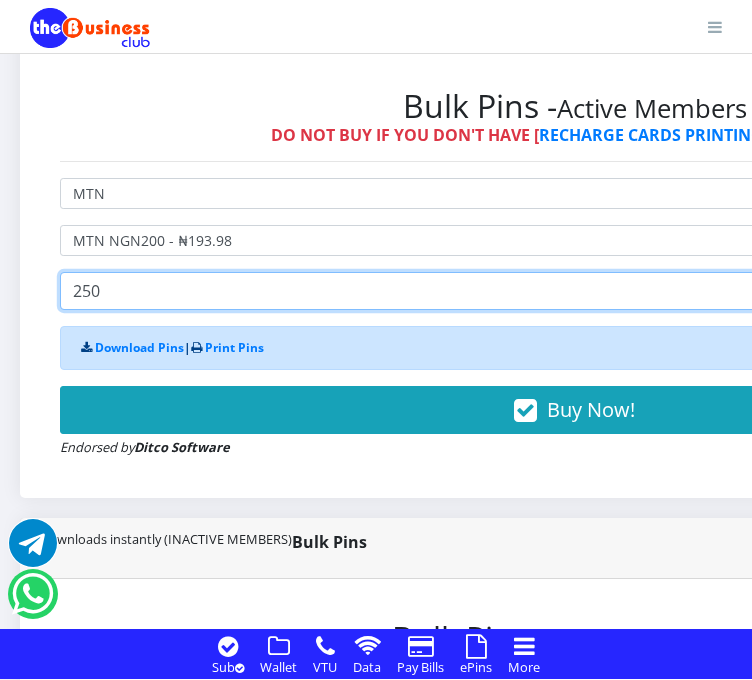 click on "250" at bounding box center (574, 291) 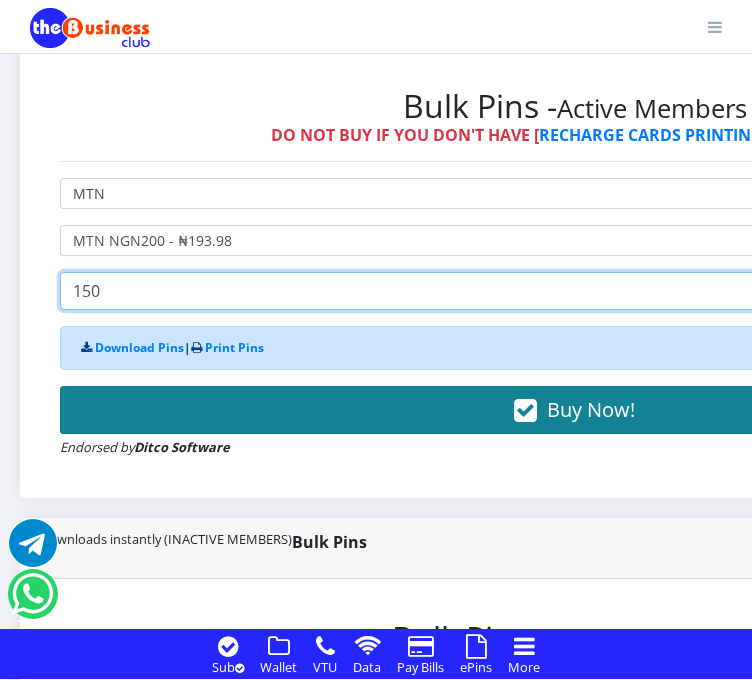 type on "150" 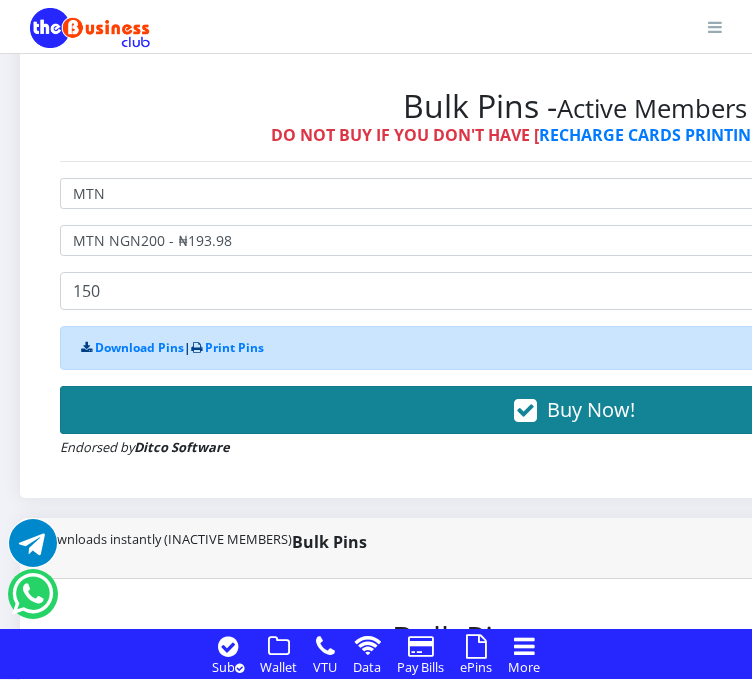 click on "Buy Now!" at bounding box center [574, 410] 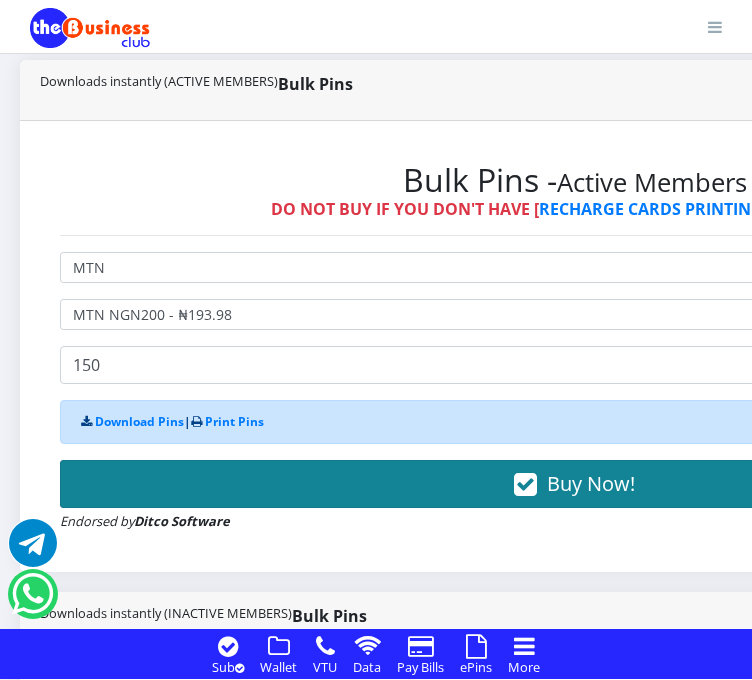 scroll, scrollTop: 903, scrollLeft: 0, axis: vertical 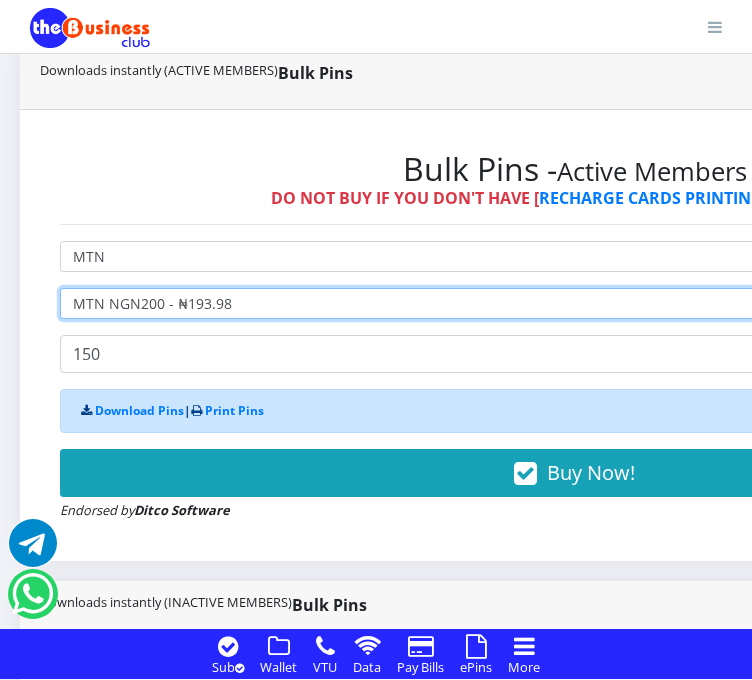 click on "Select Denomination MTN NGN100 - ₦96.99 MTN NGN200 - ₦193.98 MTN NGN400 - ₦387.96 MTN NGN500 - ₦484.95 MTN NGN1000 - ₦969.90 MTN NGN1500 - ₦1,454.85" at bounding box center (574, 303) 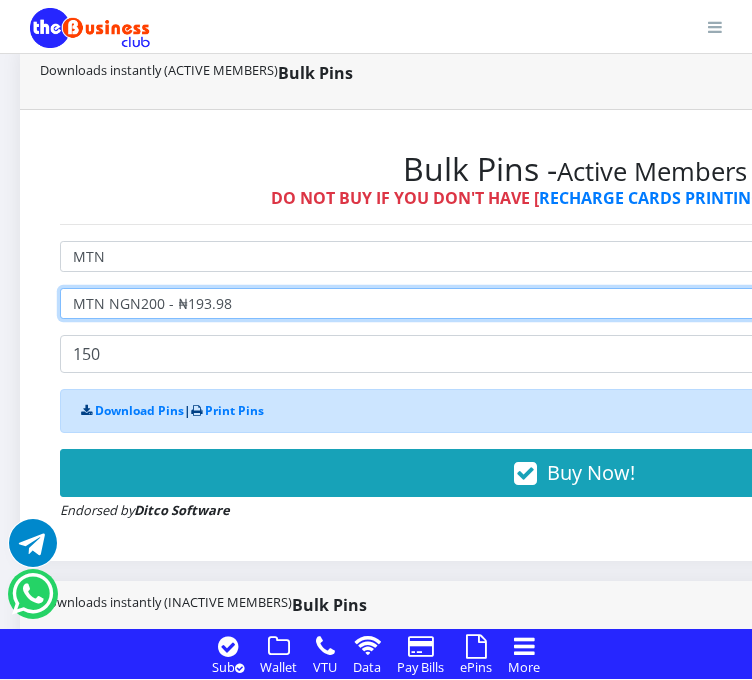 select on "484.95-500" 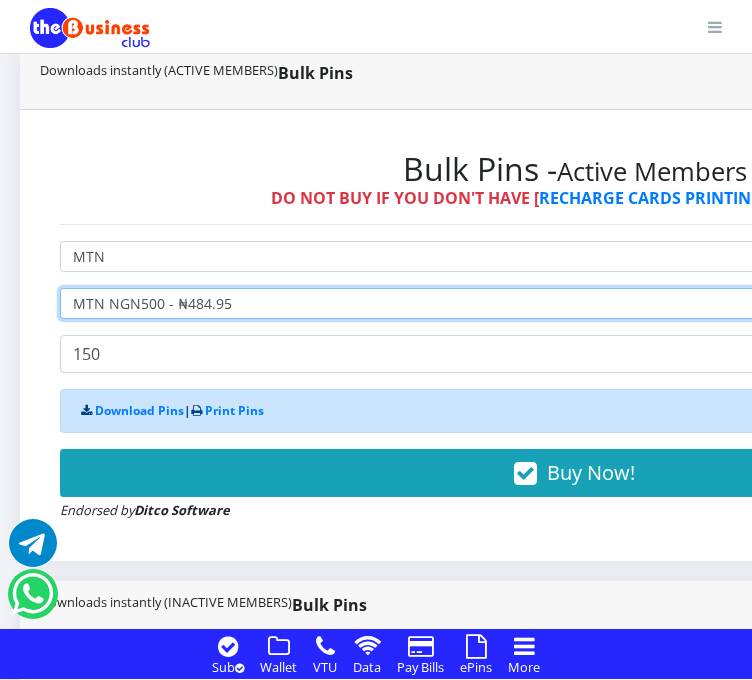 click on "Select Denomination MTN NGN100 - ₦96.99 MTN NGN200 - ₦193.98 MTN NGN400 - ₦387.96 MTN NGN500 - ₦484.95 MTN NGN1000 - ₦969.90 MTN NGN1500 - ₦1,454.85" at bounding box center [574, 303] 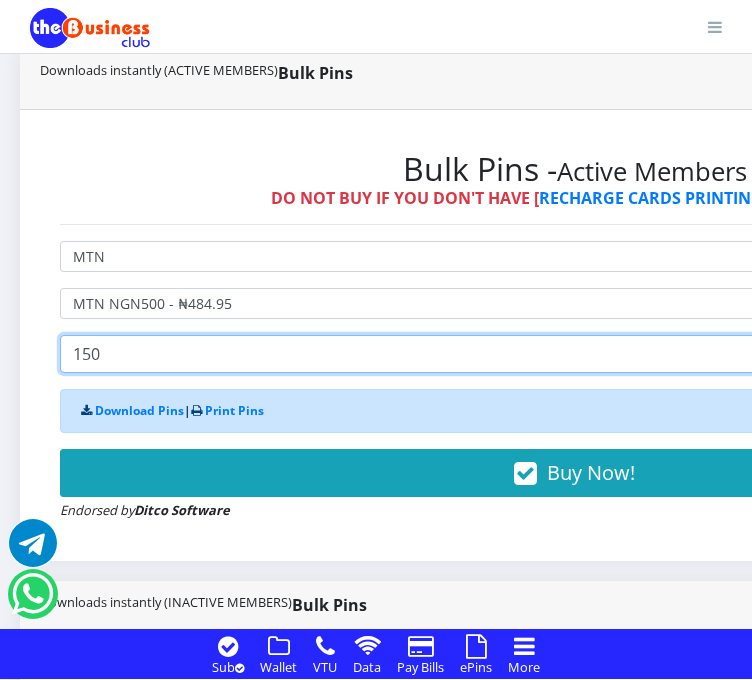 drag, startPoint x: 115, startPoint y: 356, endPoint x: 25, endPoint y: 367, distance: 90.66973 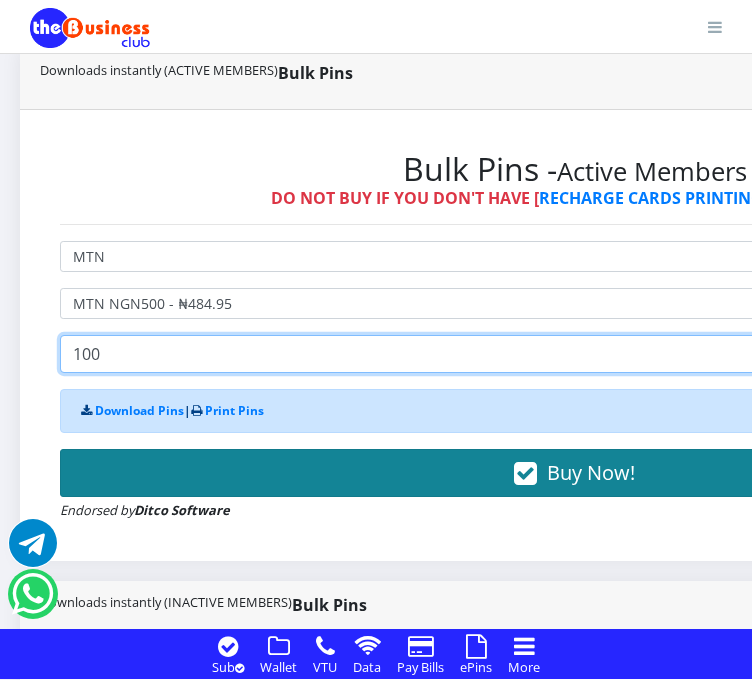 type on "100" 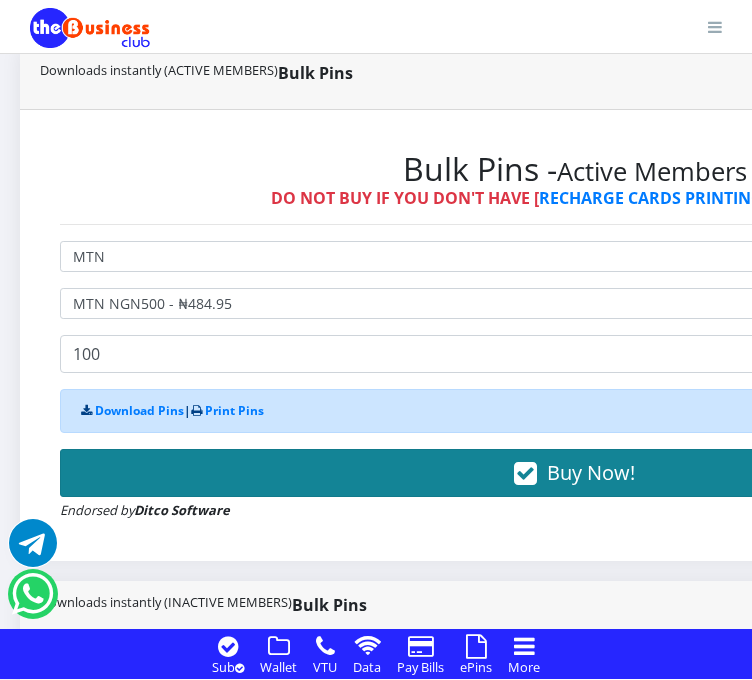 click on "Buy Now!" at bounding box center [574, 473] 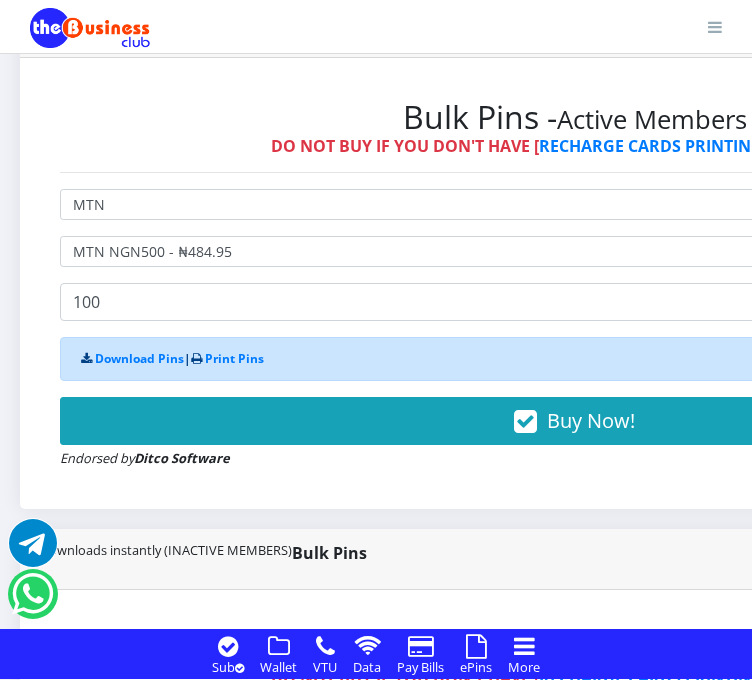 scroll, scrollTop: 932, scrollLeft: 0, axis: vertical 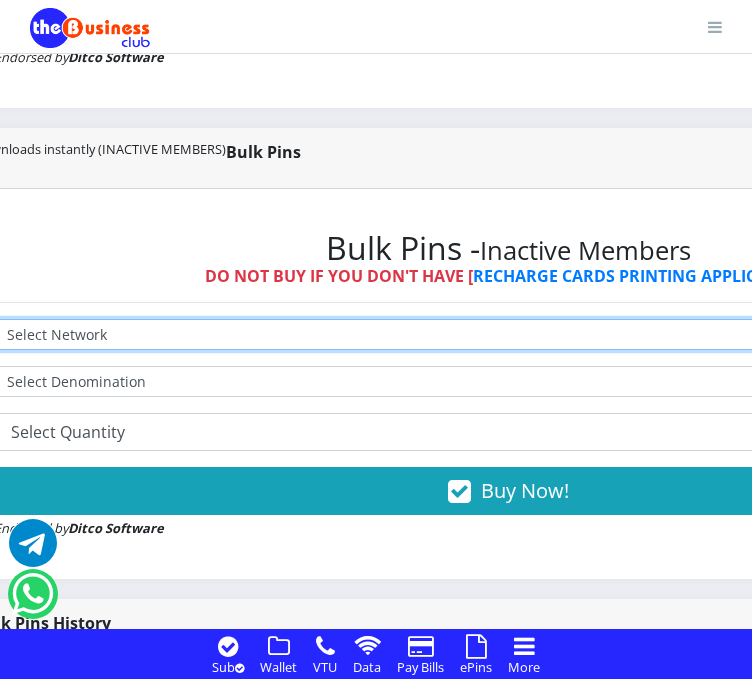 click on "Select Network
MTN
Globacom
9Mobile
Airtel" at bounding box center (508, 334) 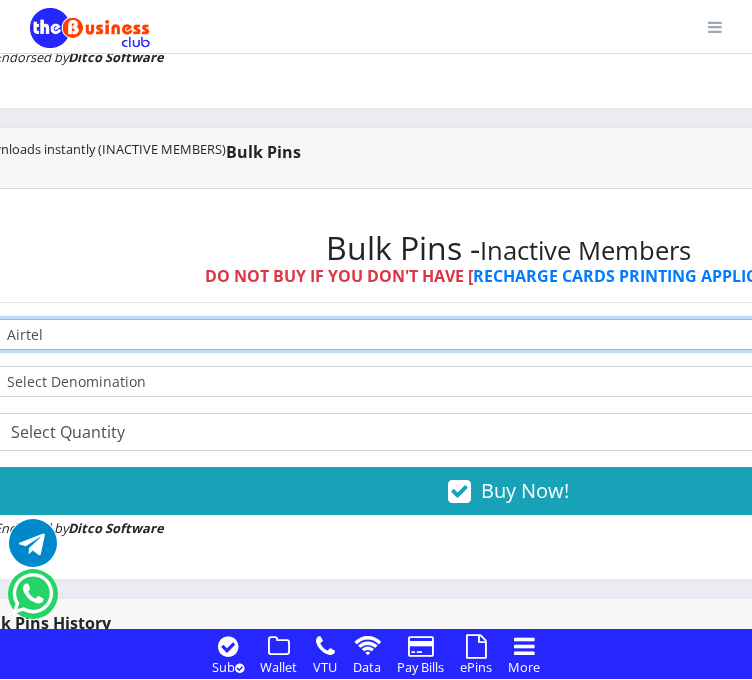 click on "Select Network
MTN
Globacom
9Mobile
Airtel" at bounding box center [508, 334] 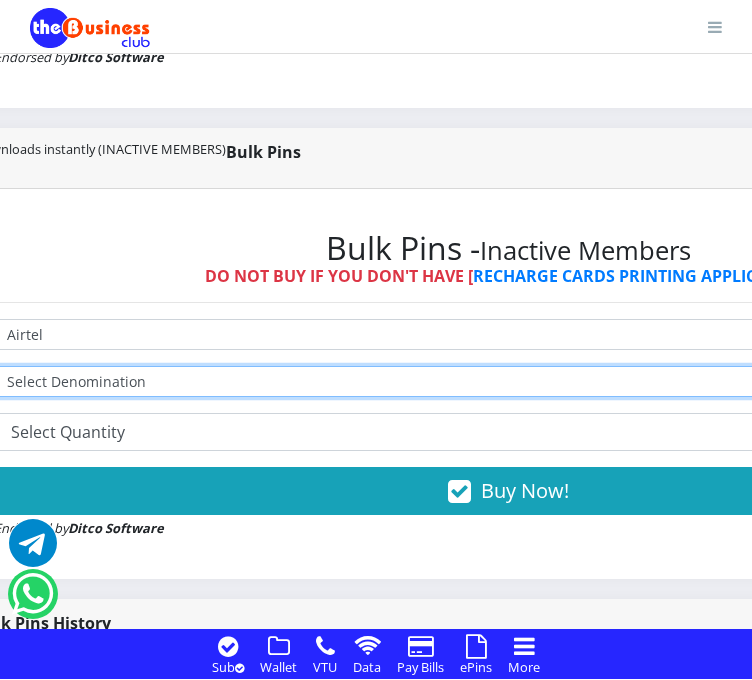 click on "Select Denomination Airtel NGN100 - ₦96.90 Airtel NGN200 - ₦193.80 Airtel NGN500 - ₦484.50 Airtel NGN1000 - ₦969.00" at bounding box center (508, 381) 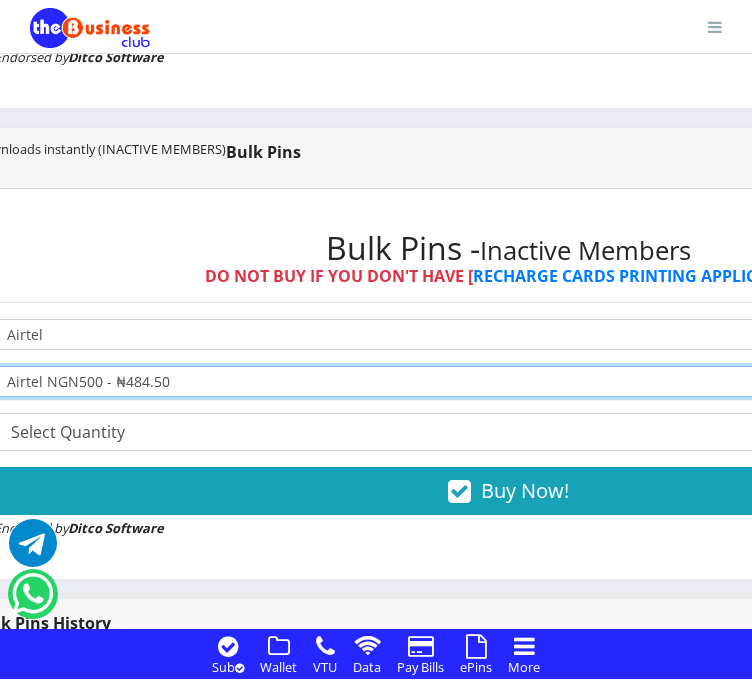 click on "Select Denomination Airtel NGN100 - ₦96.90 Airtel NGN200 - ₦193.80 Airtel NGN500 - ₦484.50 Airtel NGN1000 - ₦969.00" at bounding box center [508, 381] 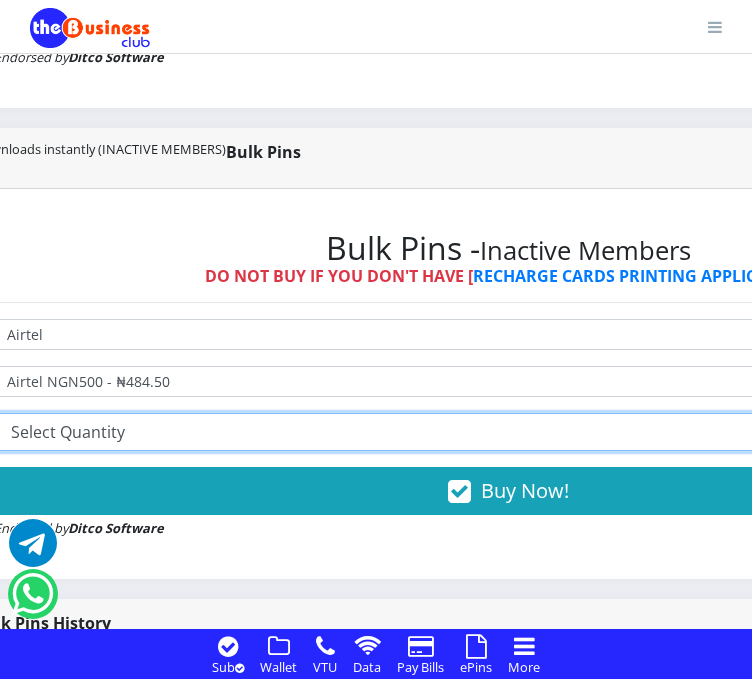 click on "10
20
30
40
44 (Online Printing, Portrait)
60 (Online Printing, Landscape)
70 (Online Printing, Portrait)
72 (Online Printing, Landscape)
85 (Online Printing, Portrait)
100
150
200
300
500" at bounding box center [508, 432] 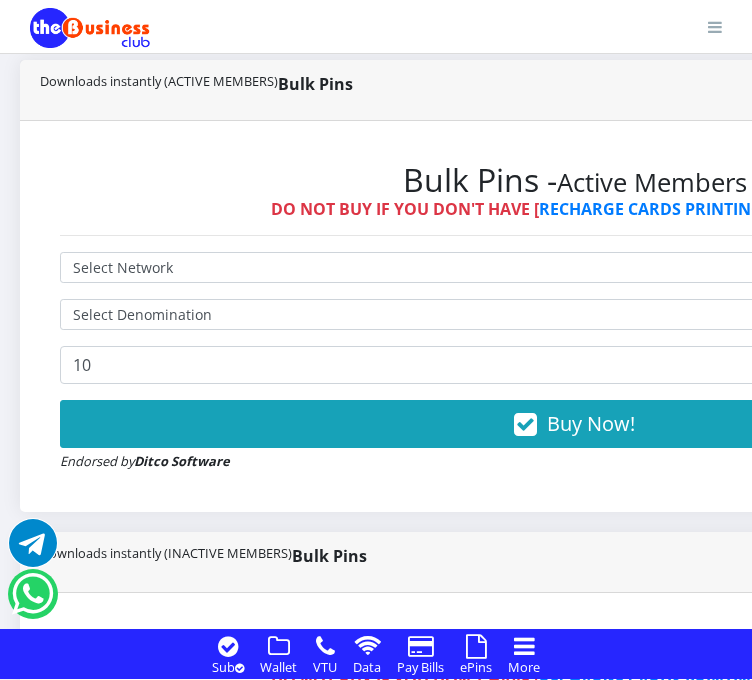 scroll, scrollTop: 890, scrollLeft: 0, axis: vertical 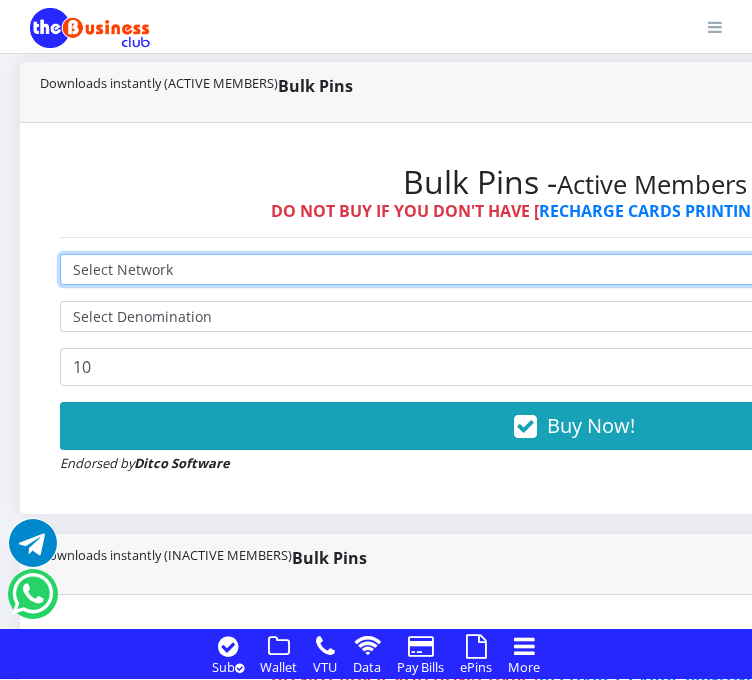 click on "Select Network
MTN
Globacom
9Mobile
Airtel" at bounding box center [574, 269] 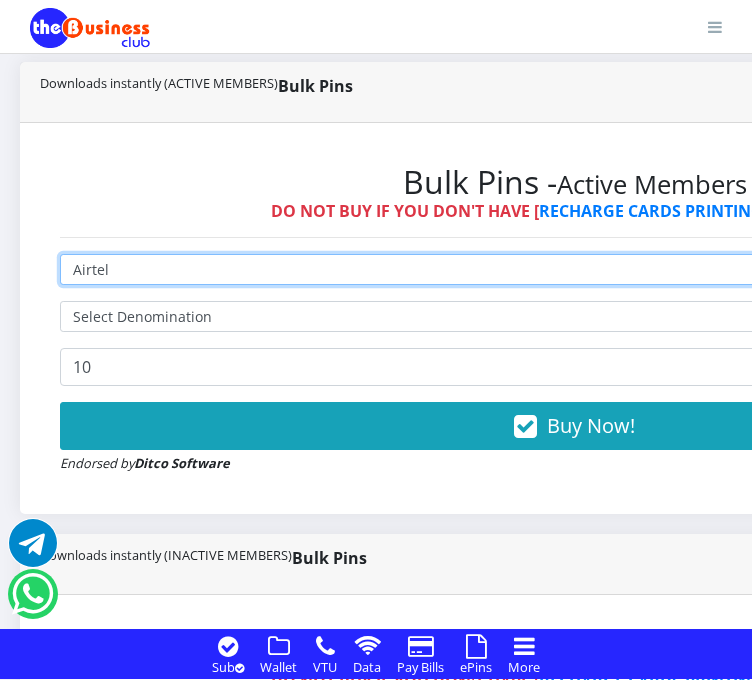 click on "Select Network
MTN
Globacom
9Mobile
Airtel" at bounding box center [574, 269] 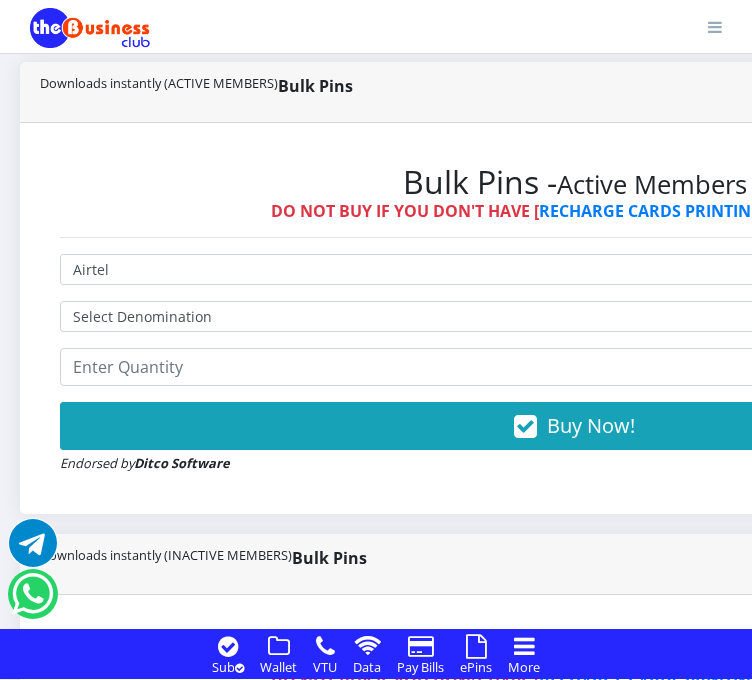 click on "Select Network
MTN
Globacom
9Mobile
Airtel
Select Denomination Airtel NGN100 - ₦96.38 Airtel NGN200 - ₦192.76 Airtel NGN500 - ₦481.90 Airtel NGN1000 - ₦963.80
Buy Now!" at bounding box center (574, 364) 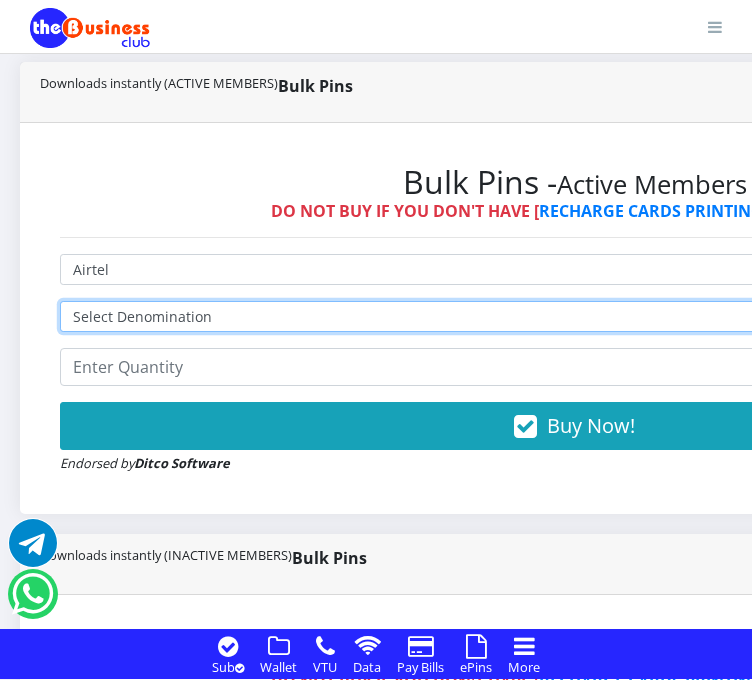 click on "Select Denomination Airtel NGN100 - ₦96.38 Airtel NGN200 - ₦192.76 Airtel NGN500 - ₦481.90 Airtel NGN1000 - ₦963.80" at bounding box center [574, 316] 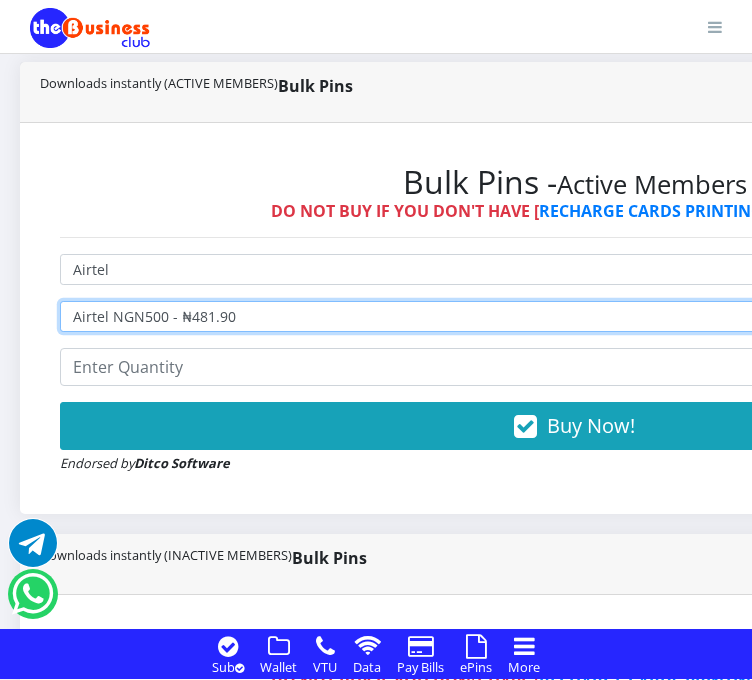 click on "Select Denomination Airtel NGN100 - ₦96.38 Airtel NGN200 - ₦192.76 Airtel NGN500 - ₦481.90 Airtel NGN1000 - ₦963.80" at bounding box center [574, 316] 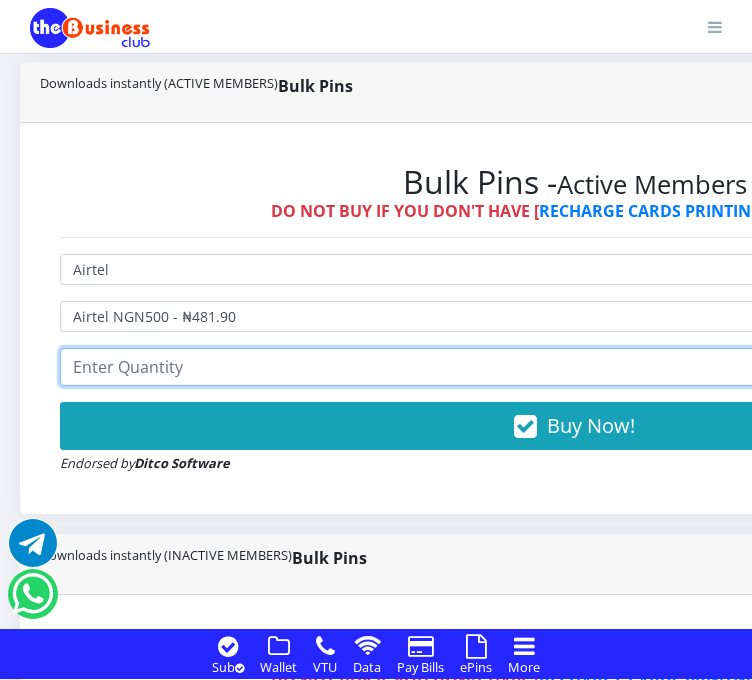 click at bounding box center [574, 367] 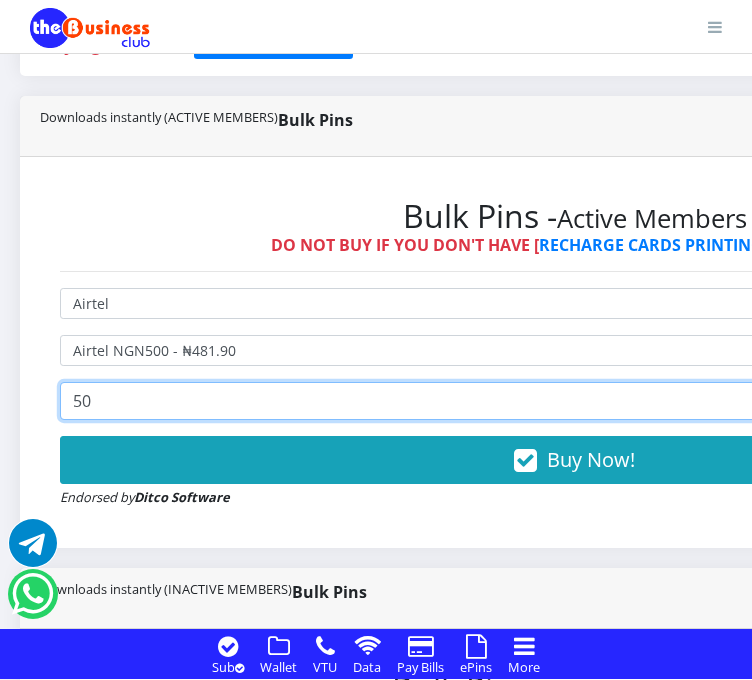 scroll, scrollTop: 866, scrollLeft: 0, axis: vertical 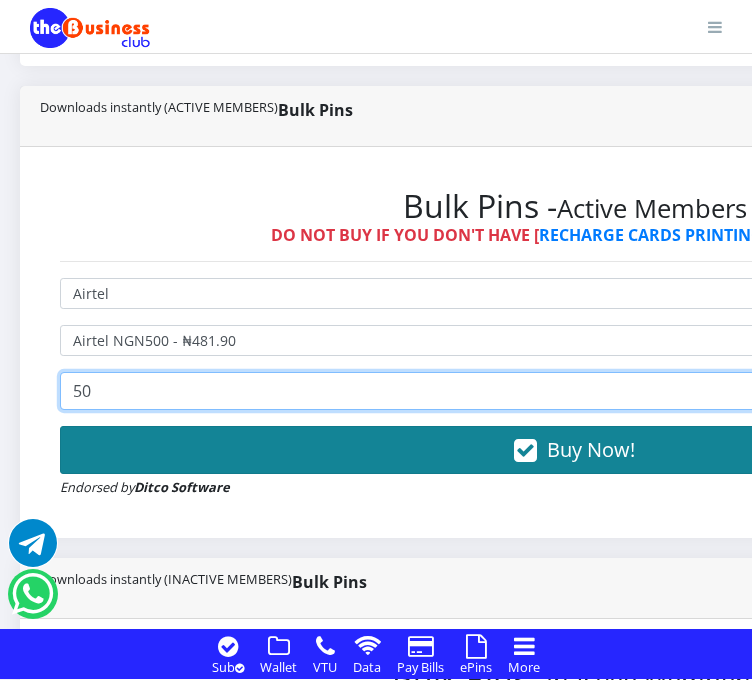 type on "50" 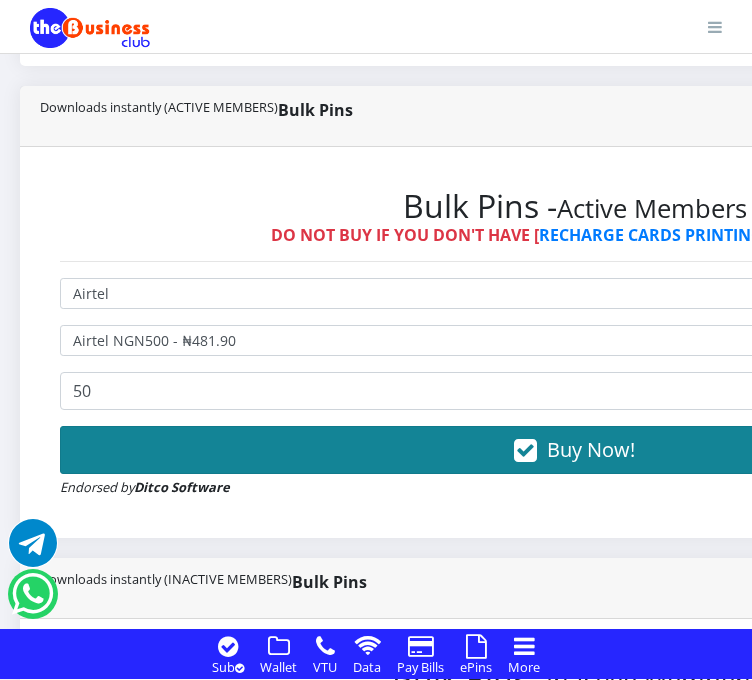 click on "Buy Now!" at bounding box center [574, 450] 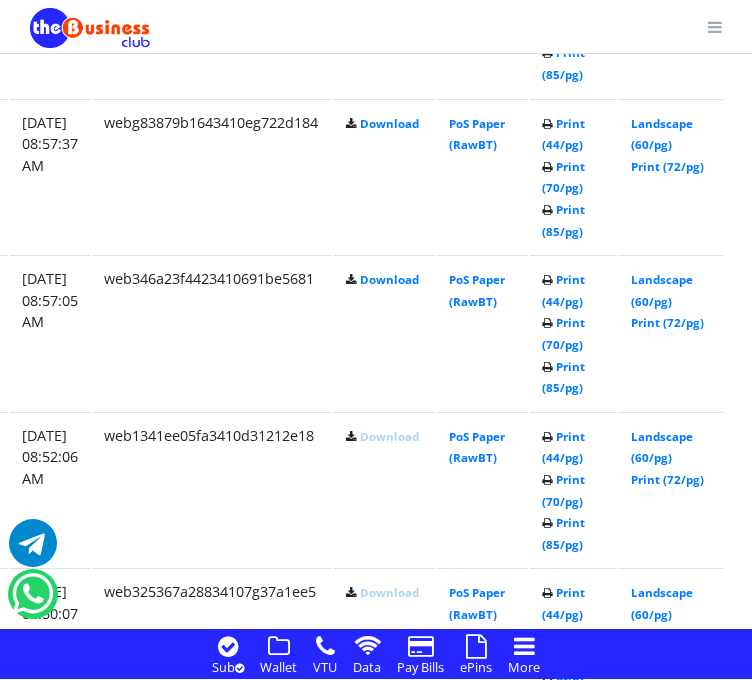 scroll, scrollTop: 2260, scrollLeft: 369, axis: both 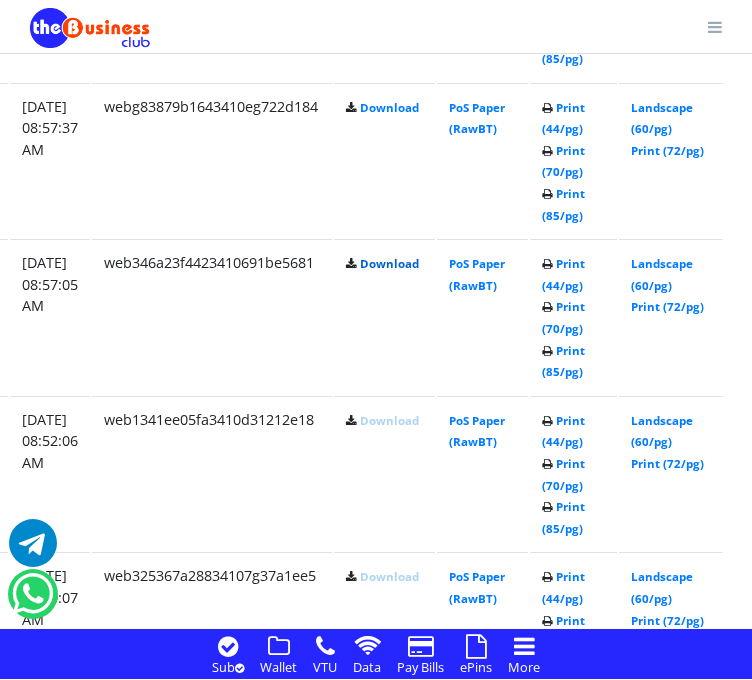 click on "Download" at bounding box center (389, 263) 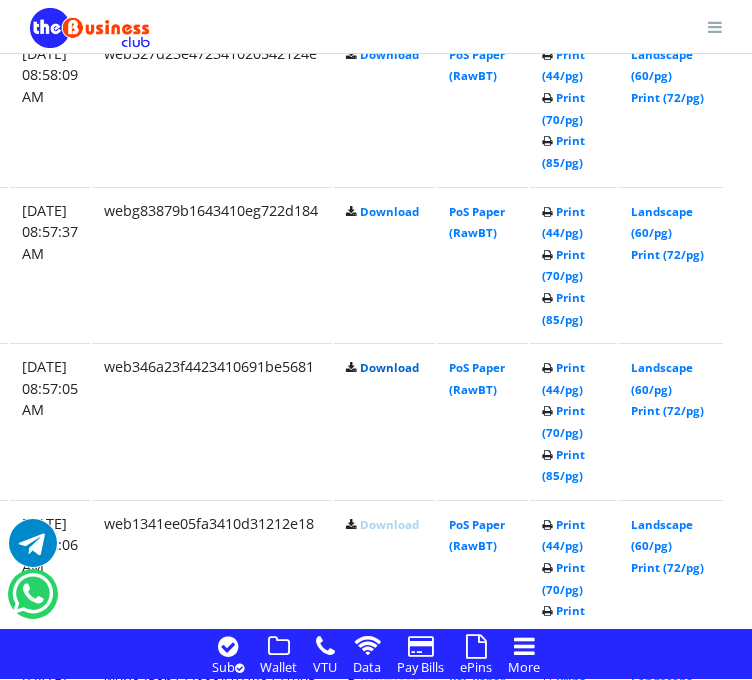 scroll, scrollTop: 2151, scrollLeft: 369, axis: both 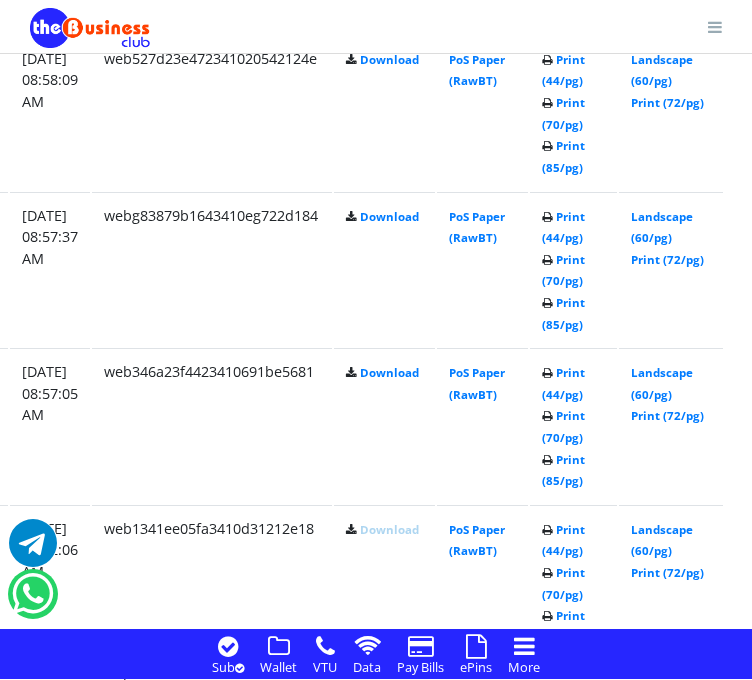 click on "webg83879b1643410eg722d184" at bounding box center (212, 269) 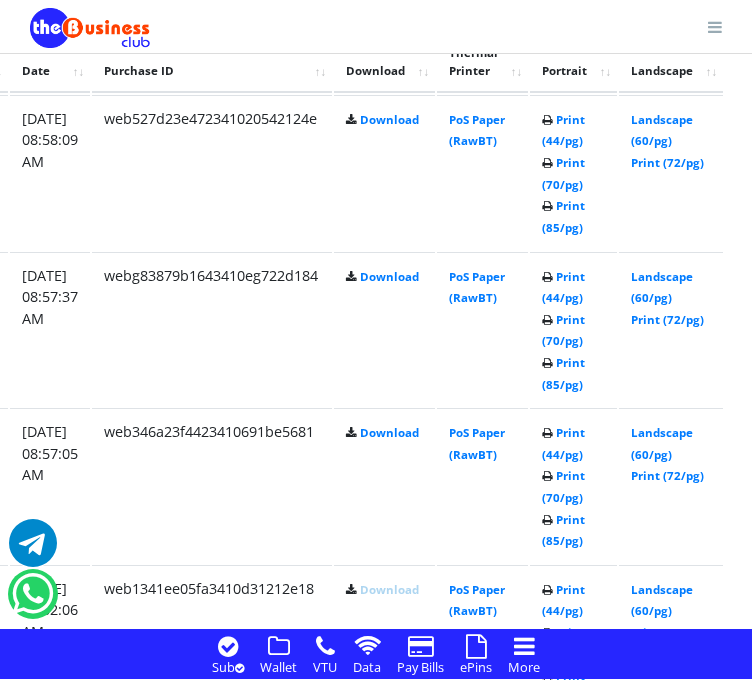 scroll, scrollTop: 2080, scrollLeft: 369, axis: both 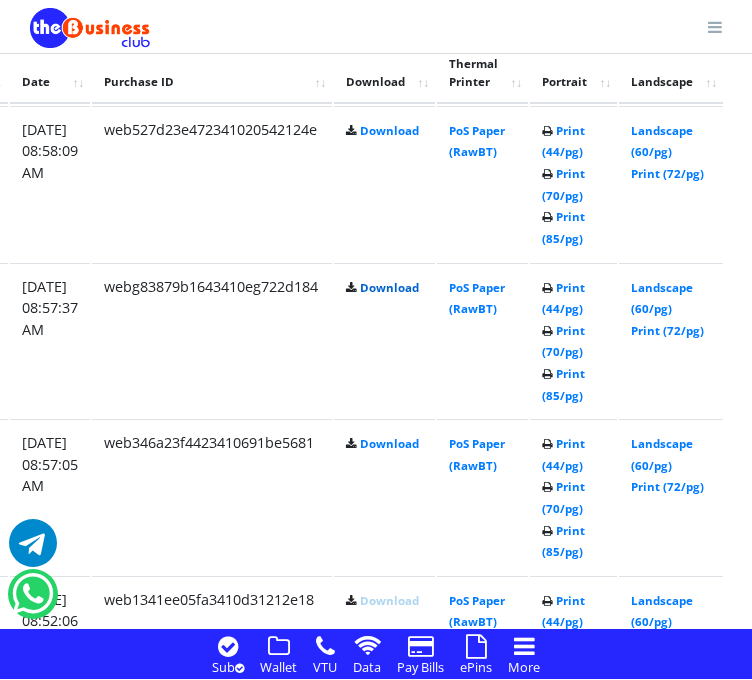 click on "Download" at bounding box center [389, 287] 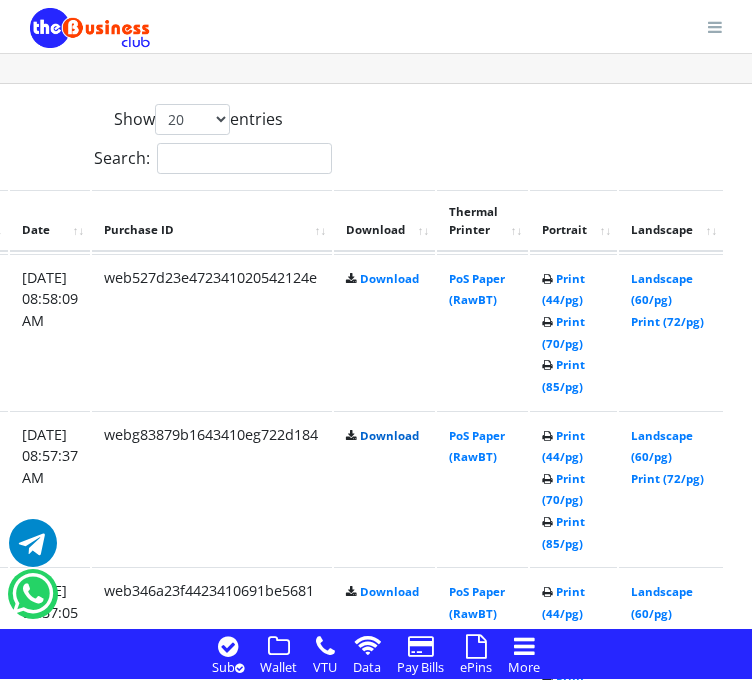 scroll, scrollTop: 1924, scrollLeft: 369, axis: both 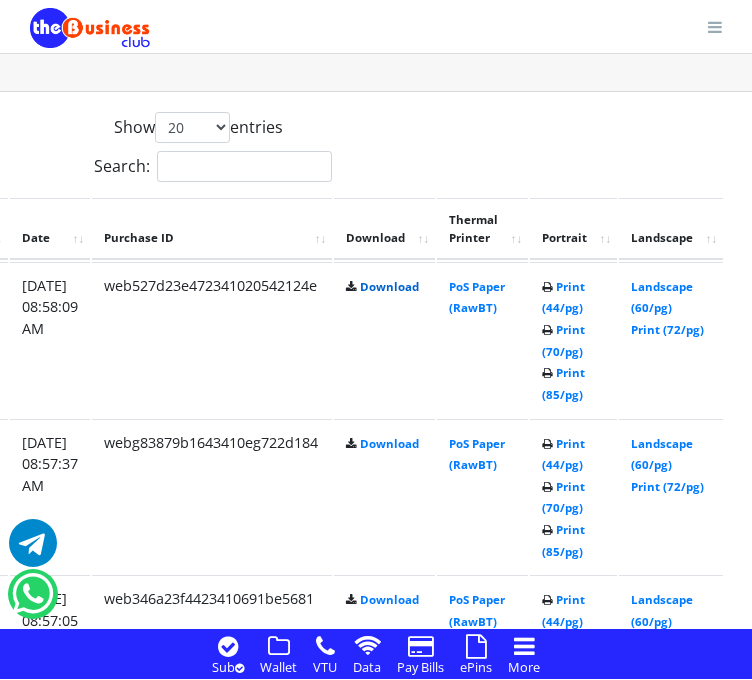 click on "Download" at bounding box center (389, 286) 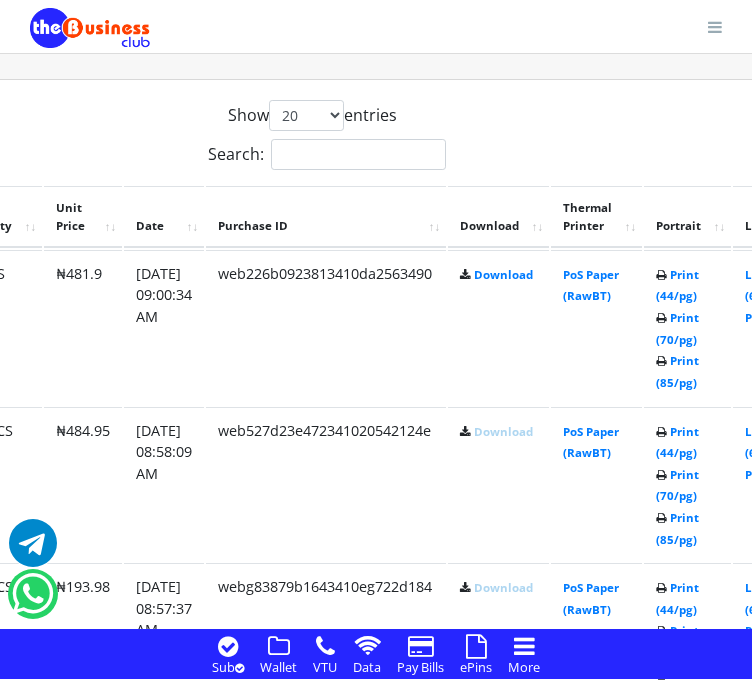 scroll, scrollTop: 1876, scrollLeft: 258, axis: both 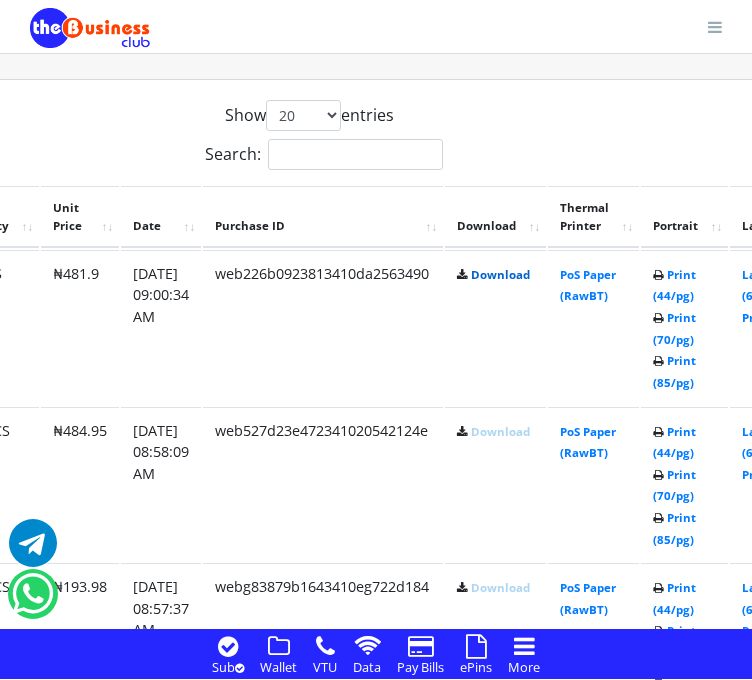 click on "Download" at bounding box center (500, 274) 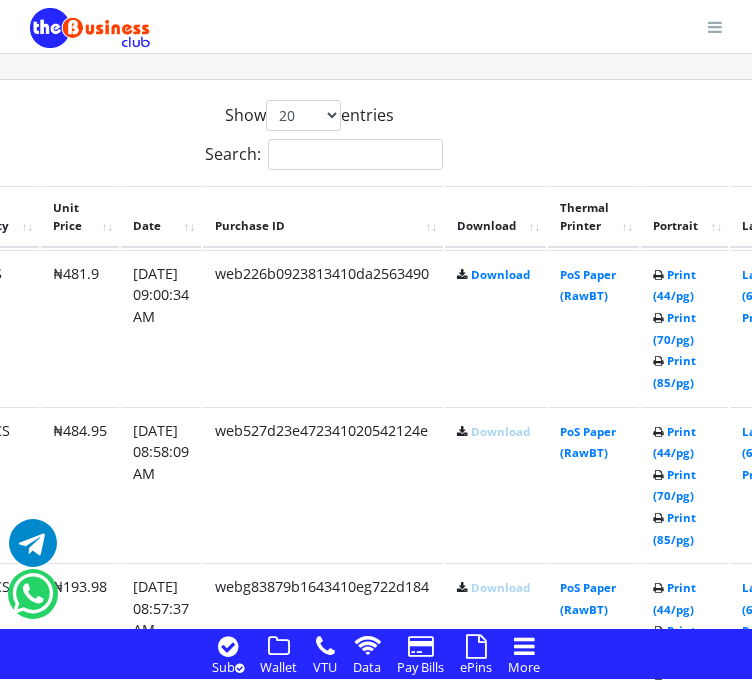 click on "Search:" at bounding box center [324, 158] 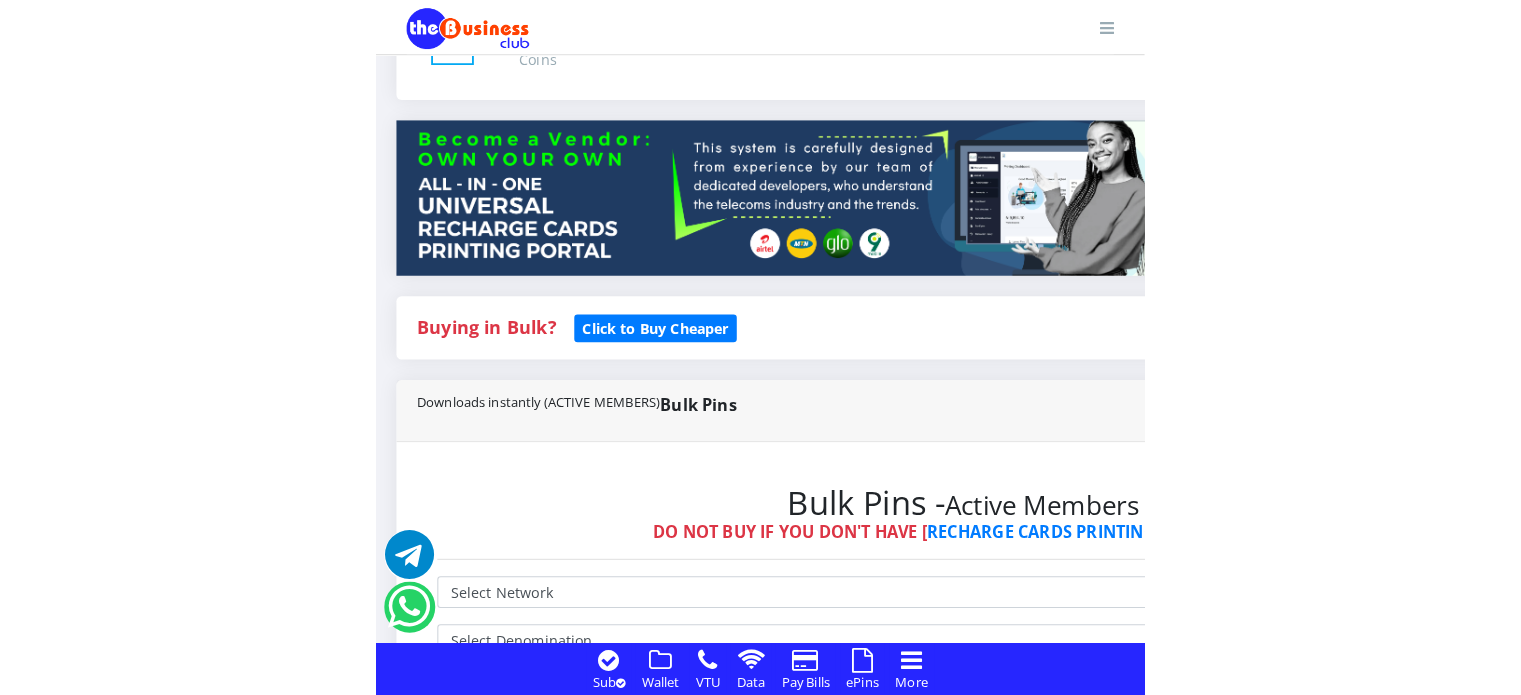 scroll, scrollTop: 455, scrollLeft: 0, axis: vertical 